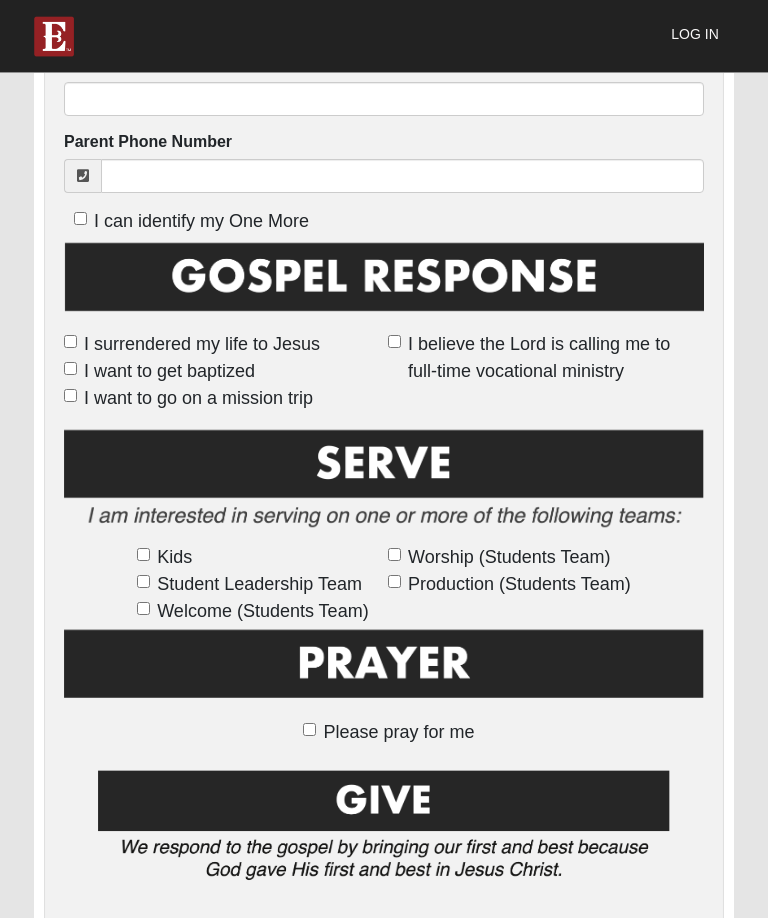 scroll, scrollTop: 1266, scrollLeft: 0, axis: vertical 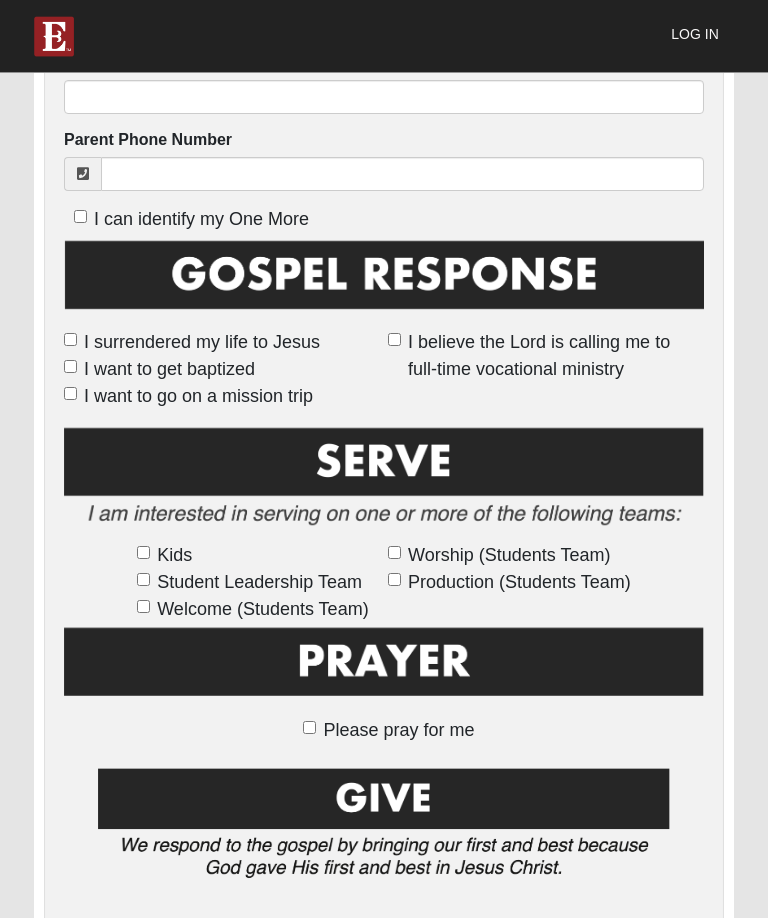click on "Kids" at bounding box center (143, 553) 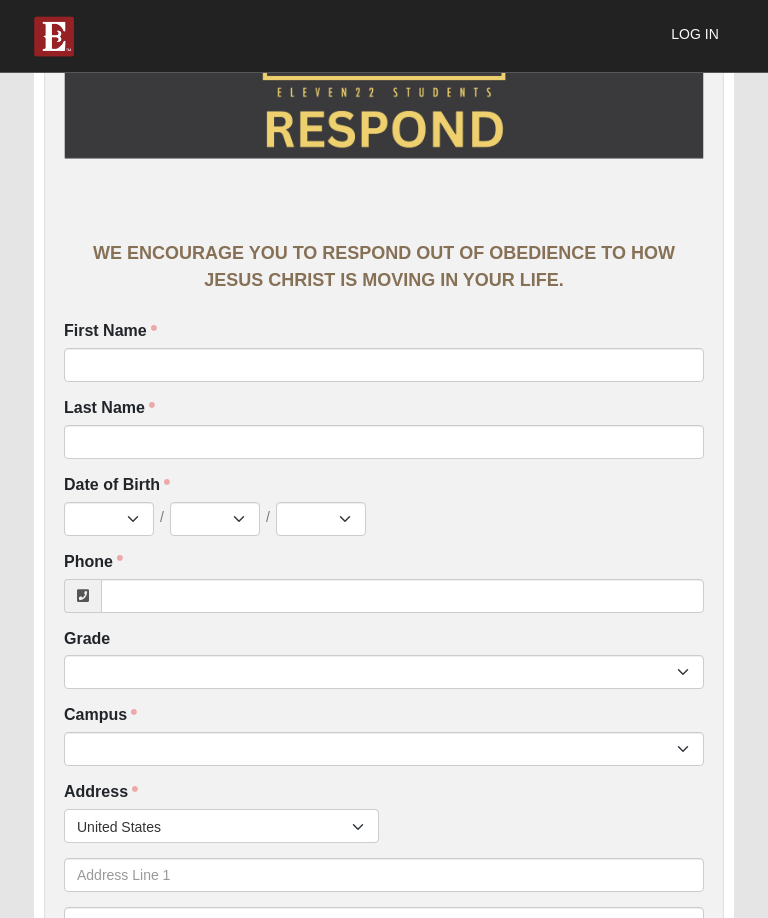 scroll, scrollTop: 222, scrollLeft: 0, axis: vertical 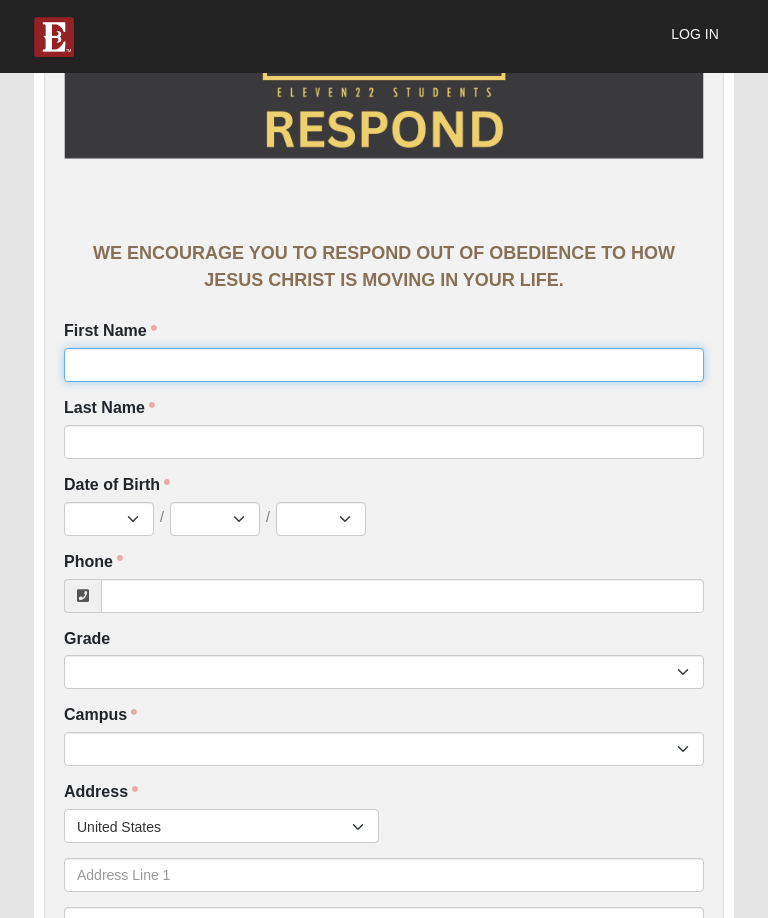 click on "First Name" at bounding box center [384, 365] 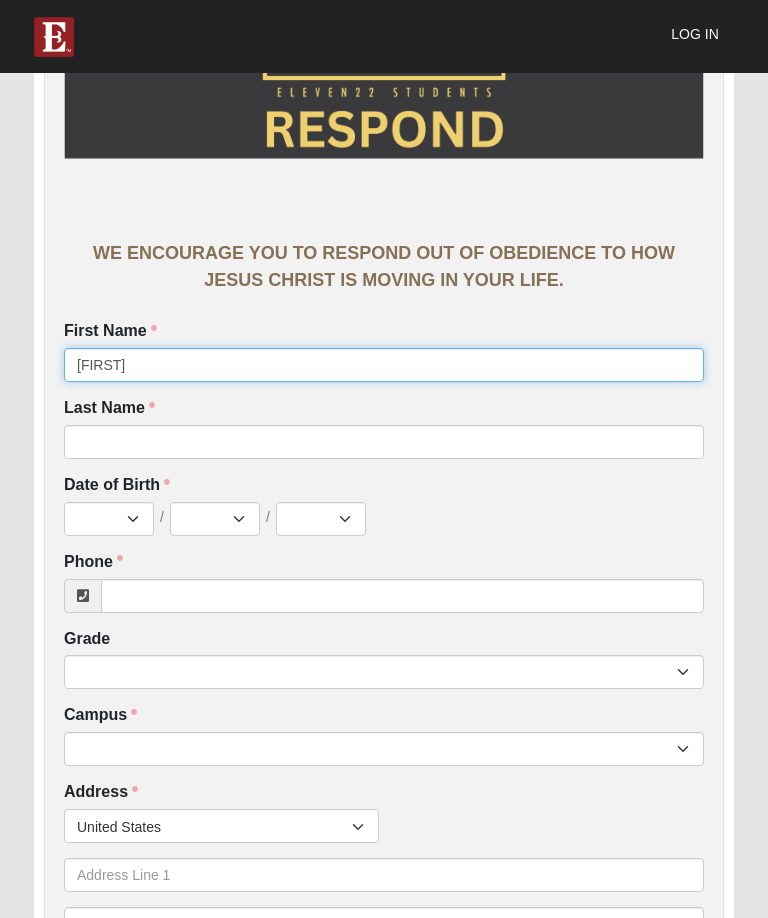 type on "[FIRST]" 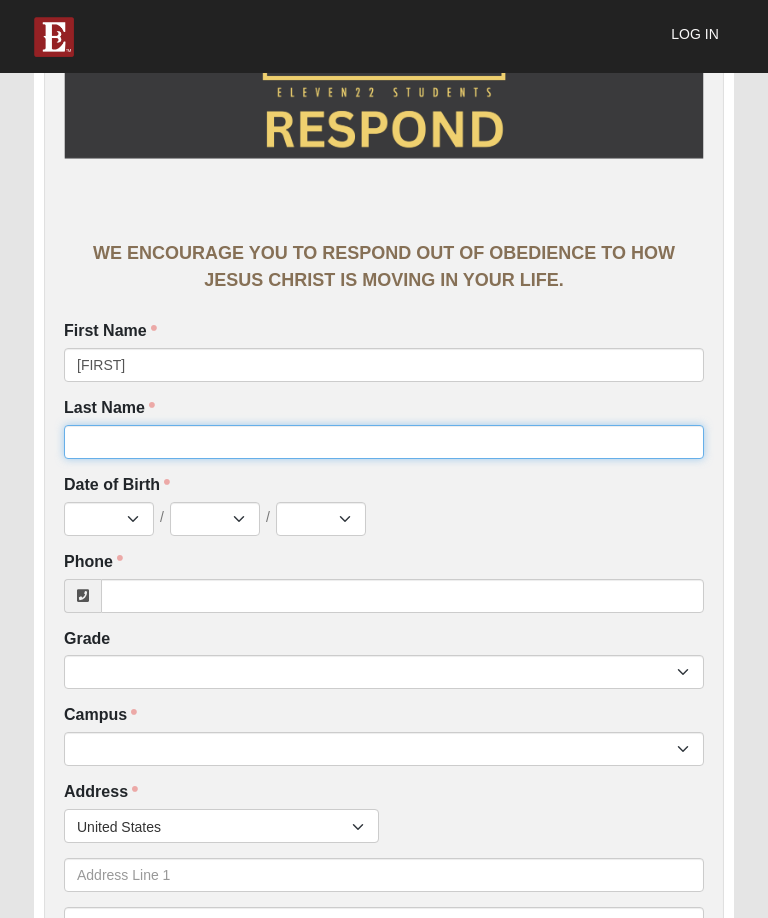 click on "Last Name" at bounding box center (384, 442) 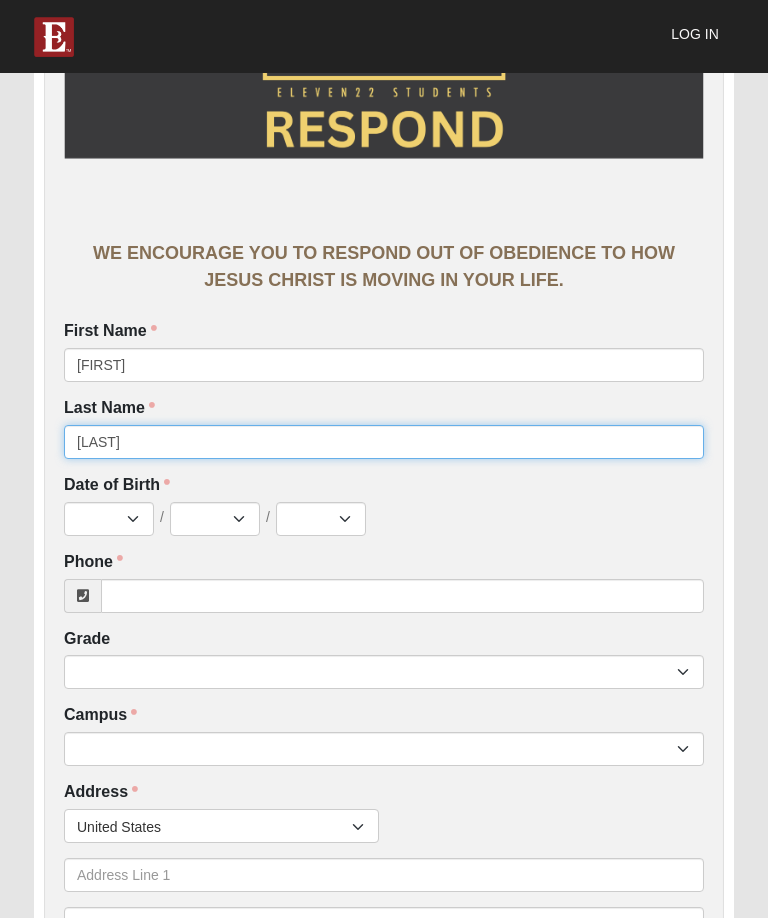 type on "[LAST]" 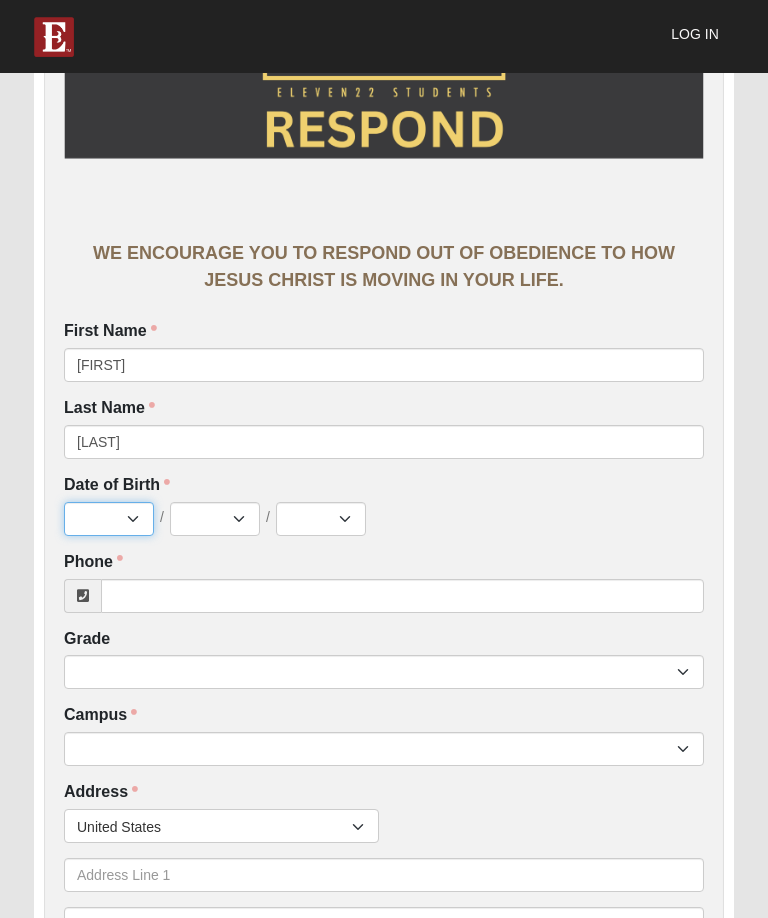 click on "Jan
Feb
Mar
Apr
May
Jun
Jul
Aug
Sep
Oct
Nov
Dec" at bounding box center (109, 519) 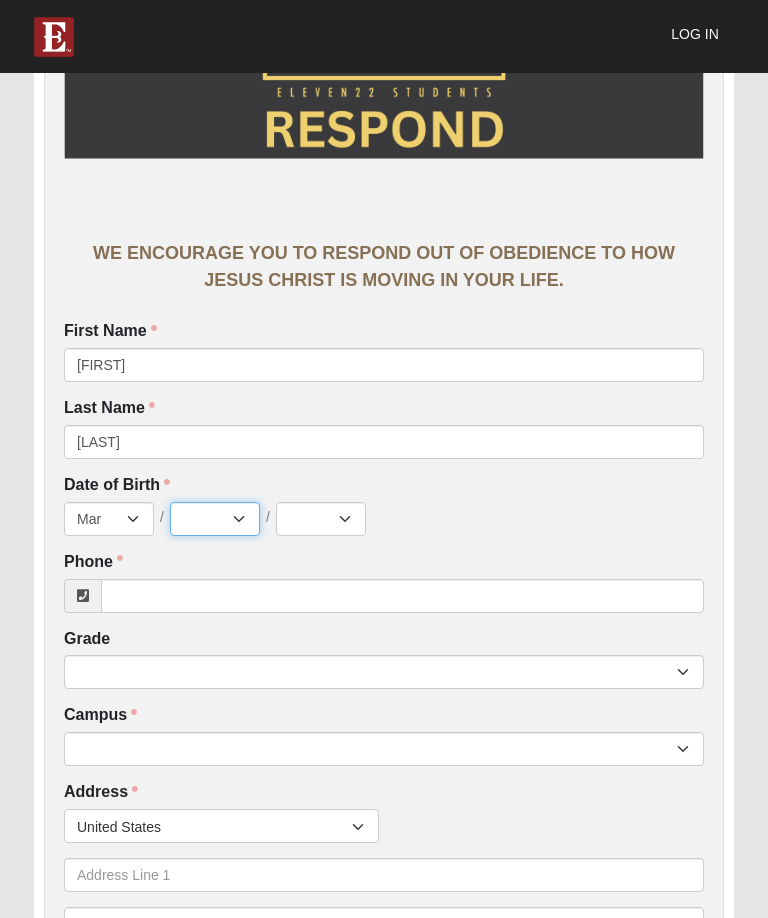 click on "1
2
3
4
5
6
7
8
9
10
11
12
13
14
15
16
17
18
19
20
21
22
23
24
25
26
27
28
29
30
31" at bounding box center [215, 519] 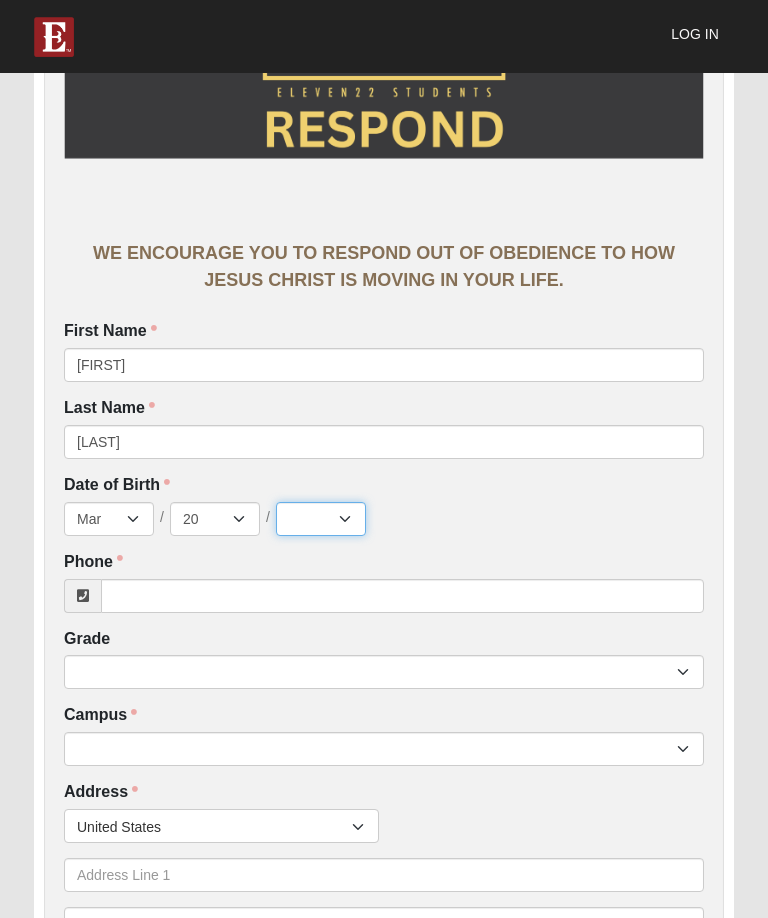 click on "2025
2024
2023
2022
2021
2020
2019
2018
2017
2016
2015
2014
2013
2012
2011
2010
2009
2008
2007
2006
2005
2004
2003
2002
2001
2000
1999
1998
1997
1996
1995
1994
1993
1992
1991
1990
1989
1988
1987
1986
1985
1984
1983
1982
1981
1980
1979
1978
1977
1976
1975
1974
1973
1972
1971
1970
1969
1968
1967
1966
1965
1964
1963
1962
1961
1960
1959
1958
1957
1956
1955
1954
1953
1952
1951
1950
1949
1948
1947
1946
1945
1944
1943
1942" at bounding box center (321, 519) 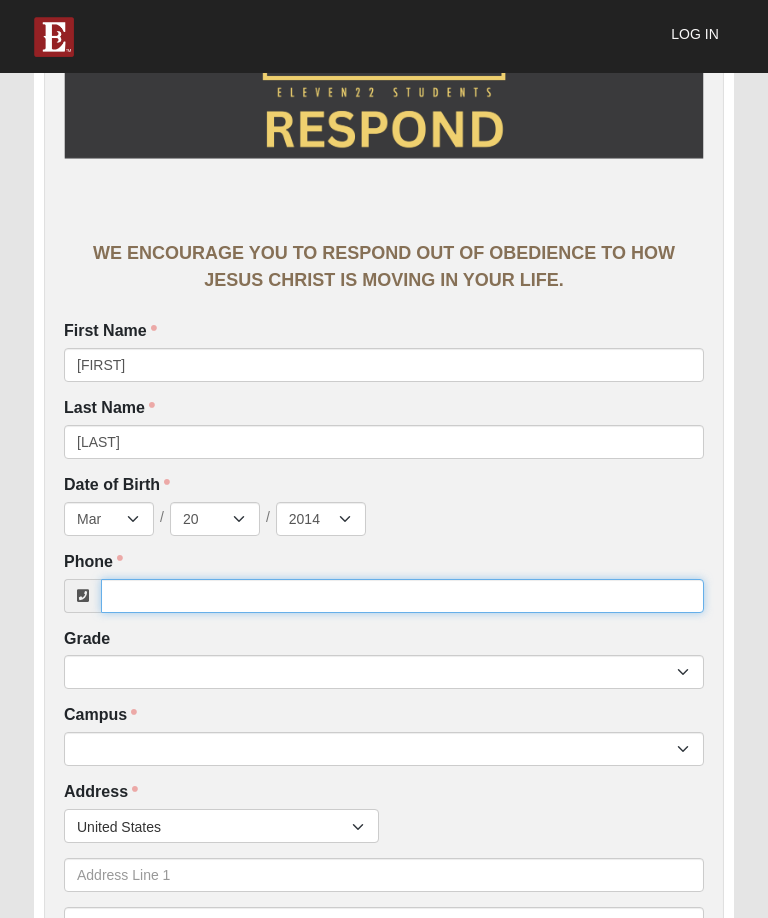 click on "Phone" at bounding box center [402, 596] 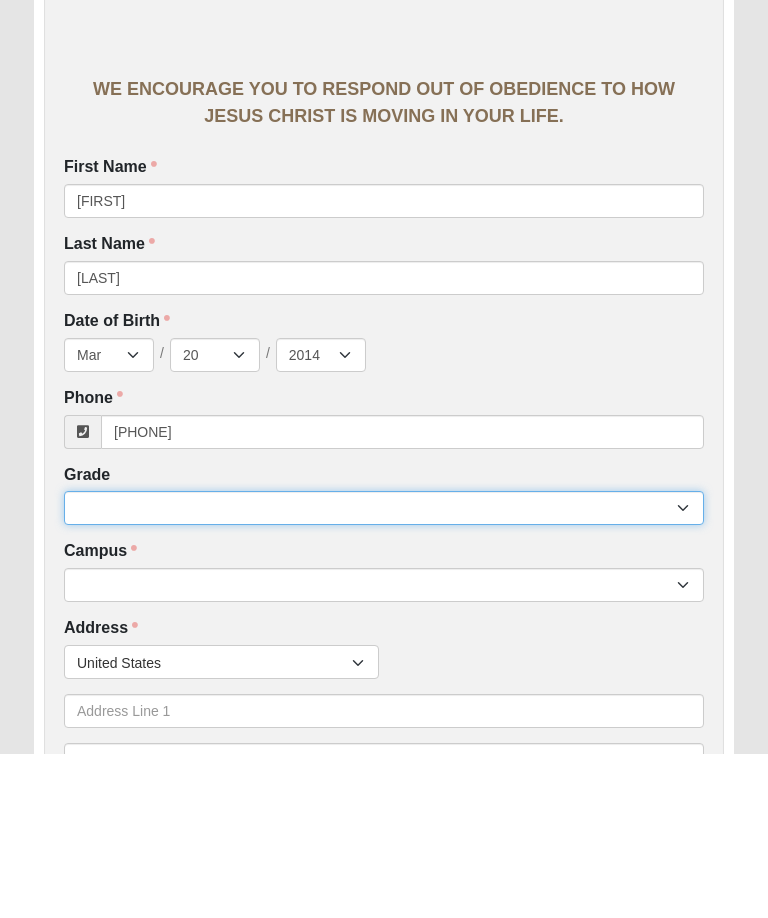 click on "6th Grade
7th Grade
8th Grade
9th Grade
10th Grade
11th Grade
12th Grade" at bounding box center (384, 672) 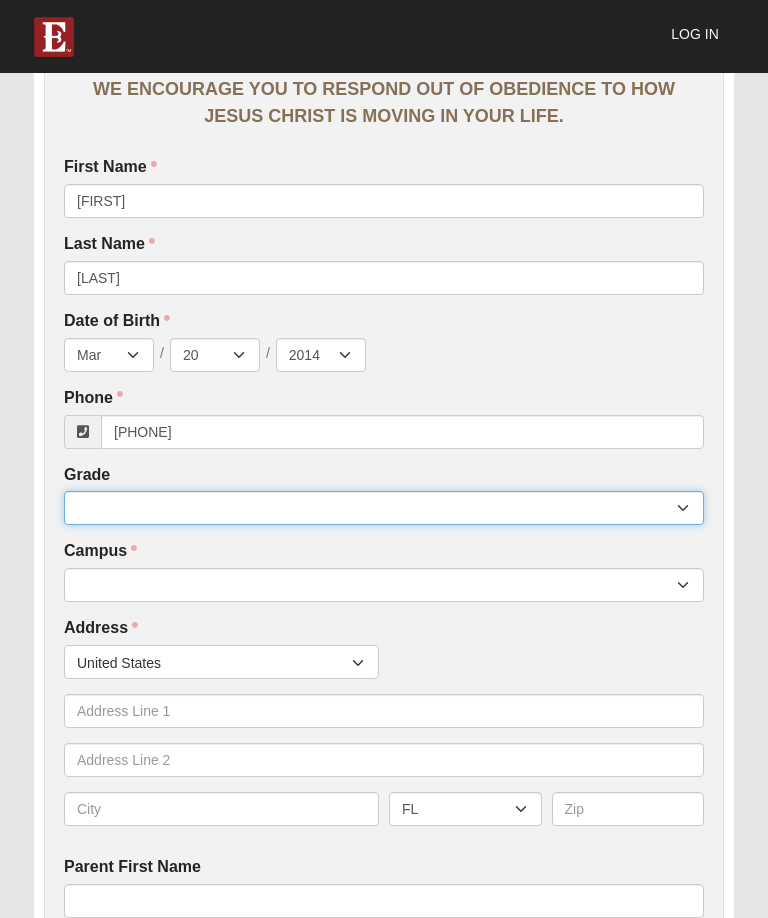 select on "2031" 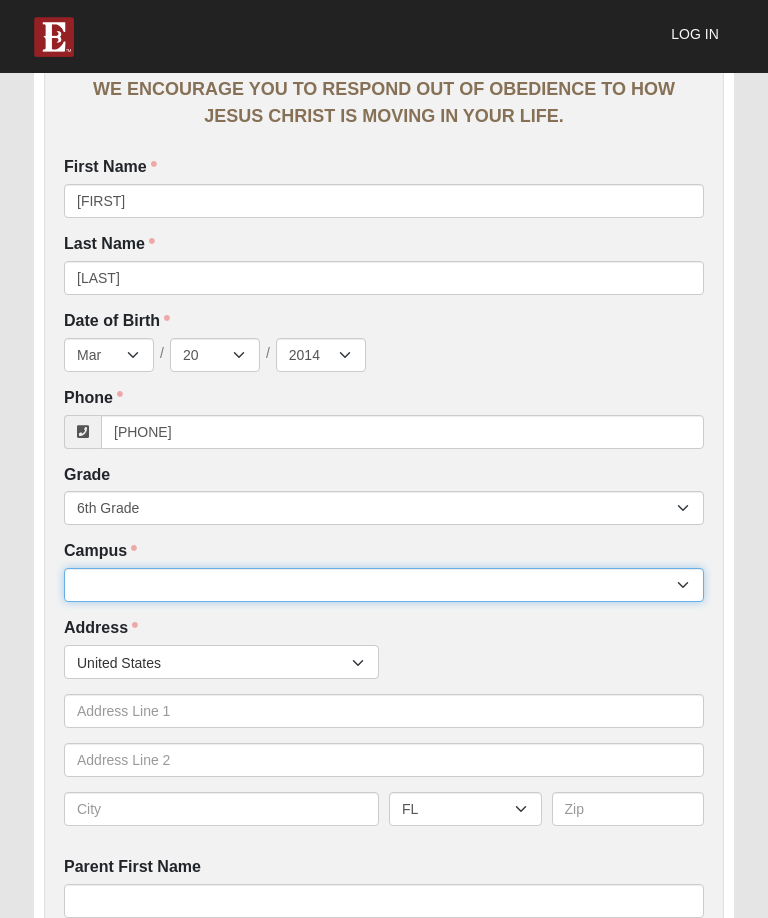 click on "Arlington
Baymeadows
Eleven22 Online
Fleming Island
Jesup
Mandarin
North Jax
Orange Park
Outpost
Palatka (Coming Soon)
Ponte Vedra
San Pablo
St. Johns
St. Augustine (Coming Soon)
Wildlight
NONE" at bounding box center [384, 585] 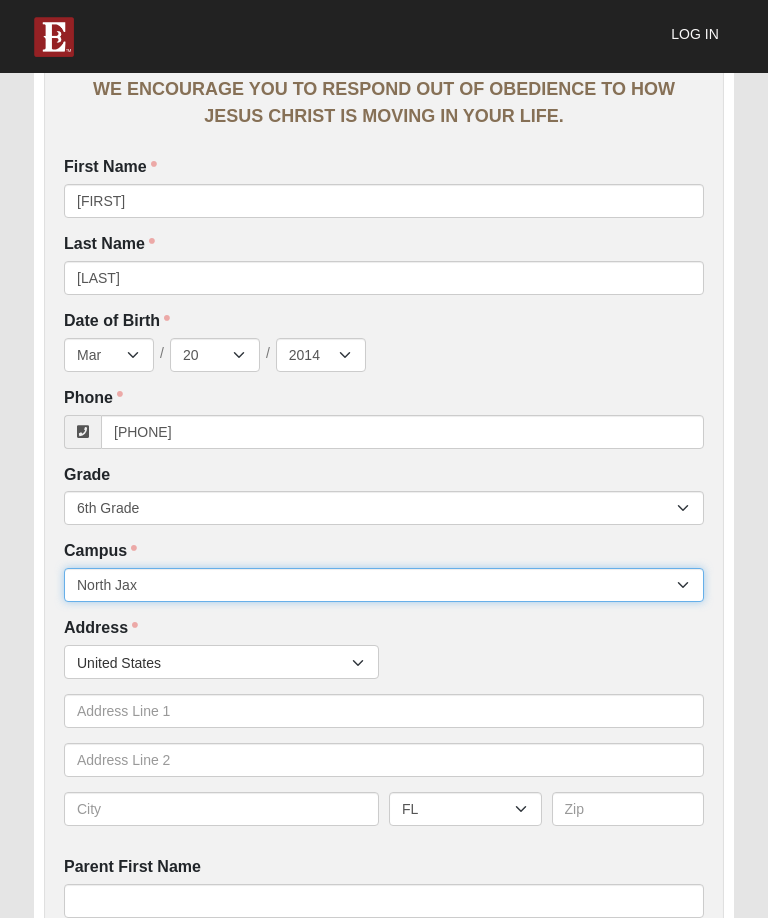 click on "Arlington
Baymeadows
Eleven22 Online
Fleming Island
Jesup
Mandarin
North Jax
Orange Park
Outpost
Palatka (Coming Soon)
Ponte Vedra
San Pablo
St. Johns
St. Augustine (Coming Soon)
Wildlight
NONE" at bounding box center [384, 585] 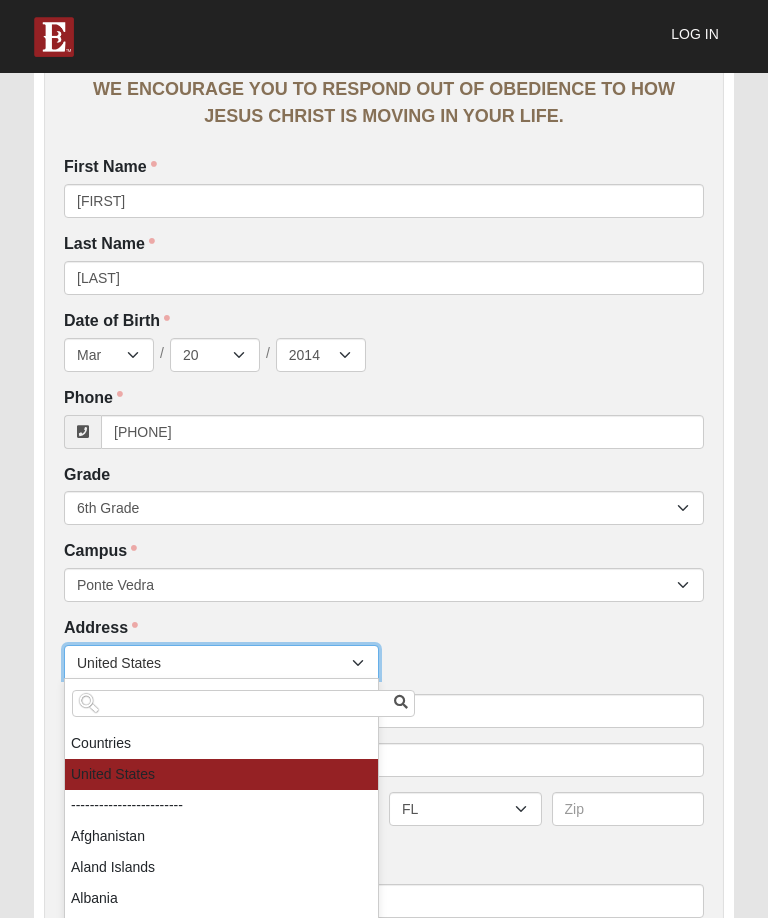 scroll, scrollTop: 432, scrollLeft: 0, axis: vertical 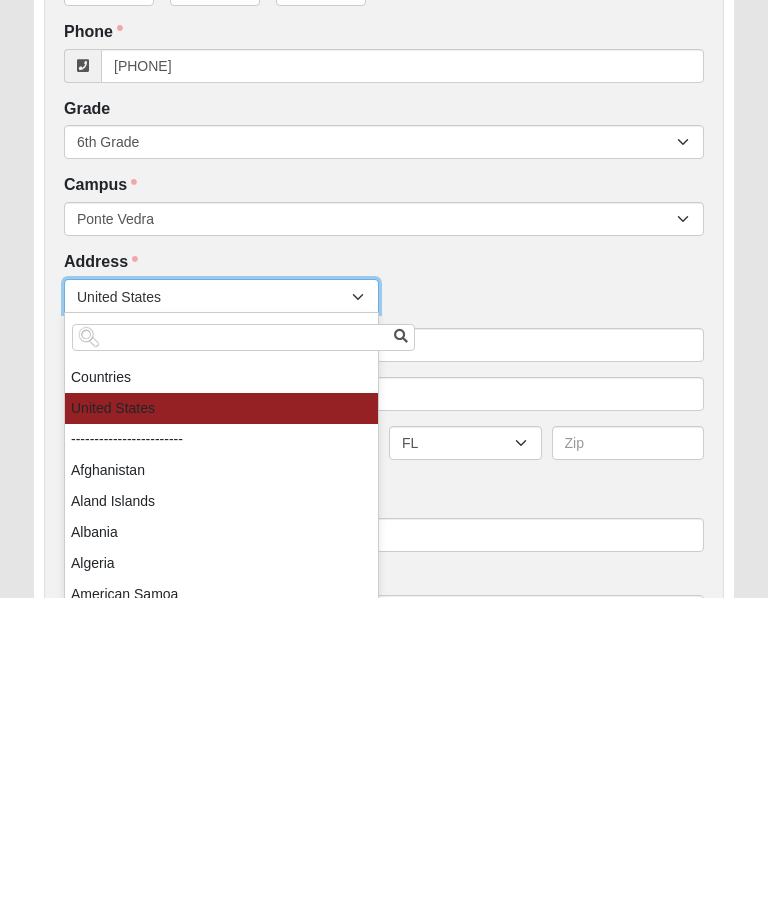 click on "Countries
United States
------------------------
Afghanistan
Aland Islands
Albania
Algeria
American Samoa
Andorra
Angola
Anguilla
Antarctica
Antigua and Barbuda
Argentina
Armenia
Aruba
Australia
Austria
Azerbaijan
Bahamas
Bahrain
Bangladesh
Barbados
Belarus
Belgium
Belize
Benin
Bermuda
Bhutan
Bolivia
Bonaire, Saint Eustatius and Saba
Bosnia and Herzegovina
Botswana
Bouvet Island
Brazil
British Indian Ocean Territory
British Virgin Islands
Brunei
Bulgaria
Burkina Faso
Burundi
Cambodia
Cameroon
Canada
Cape Verde
Cayman Islands
Chad" at bounding box center (384, 616) 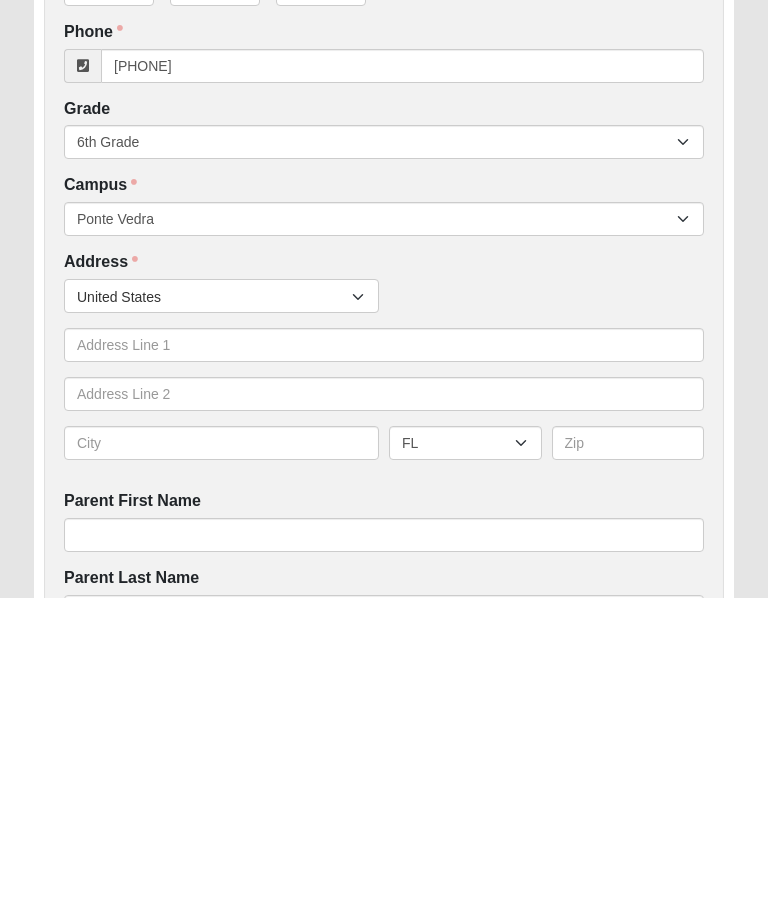 scroll, scrollTop: 753, scrollLeft: 0, axis: vertical 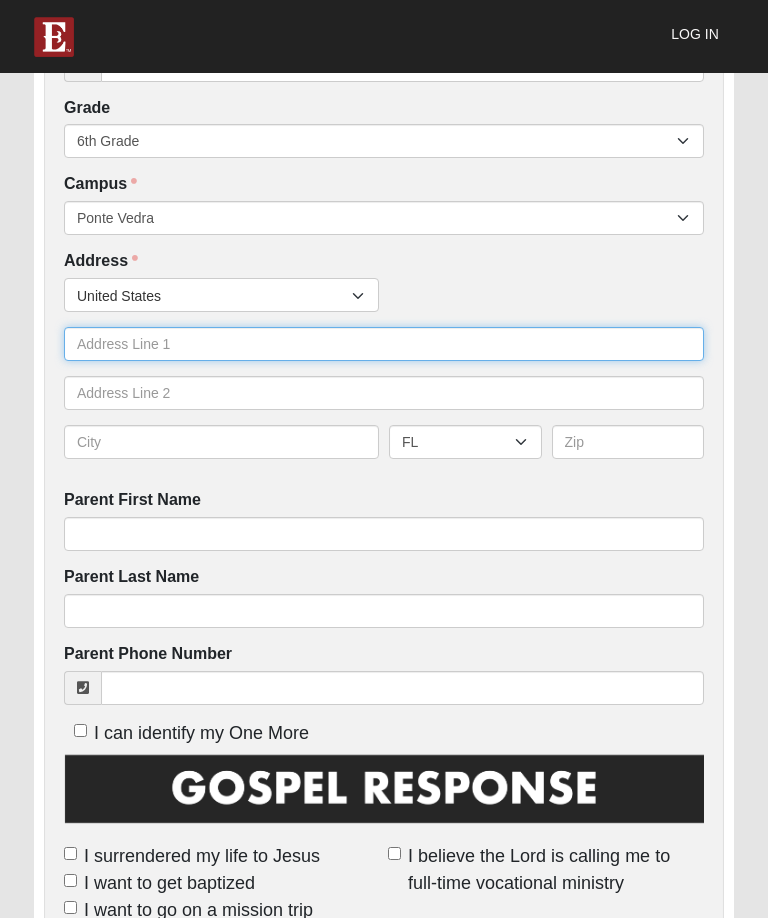 click at bounding box center (384, 344) 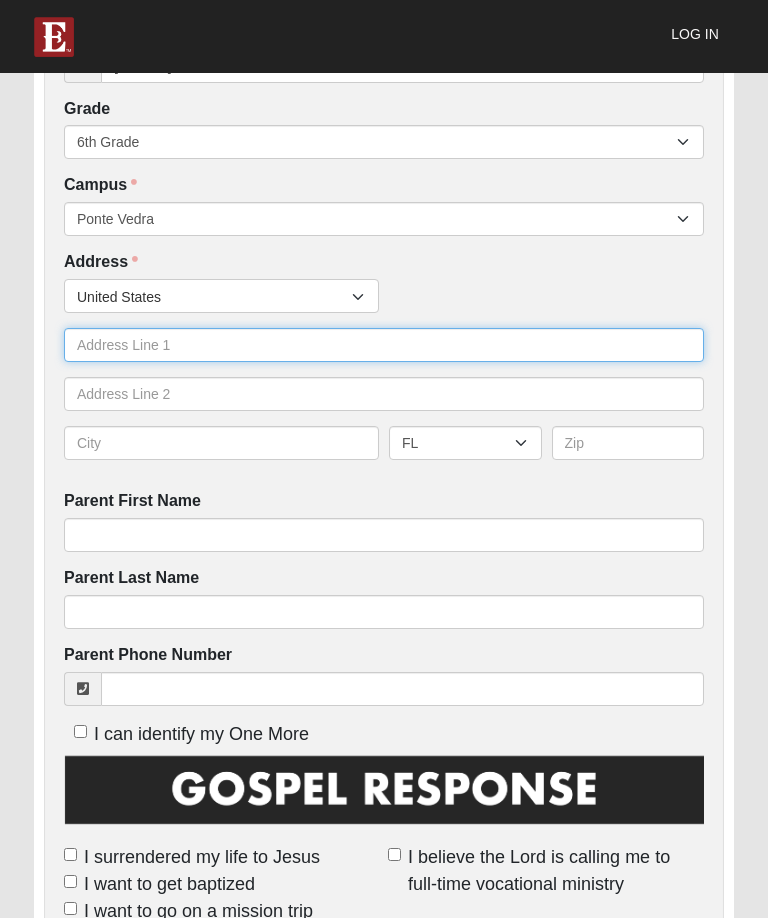 type on "6" 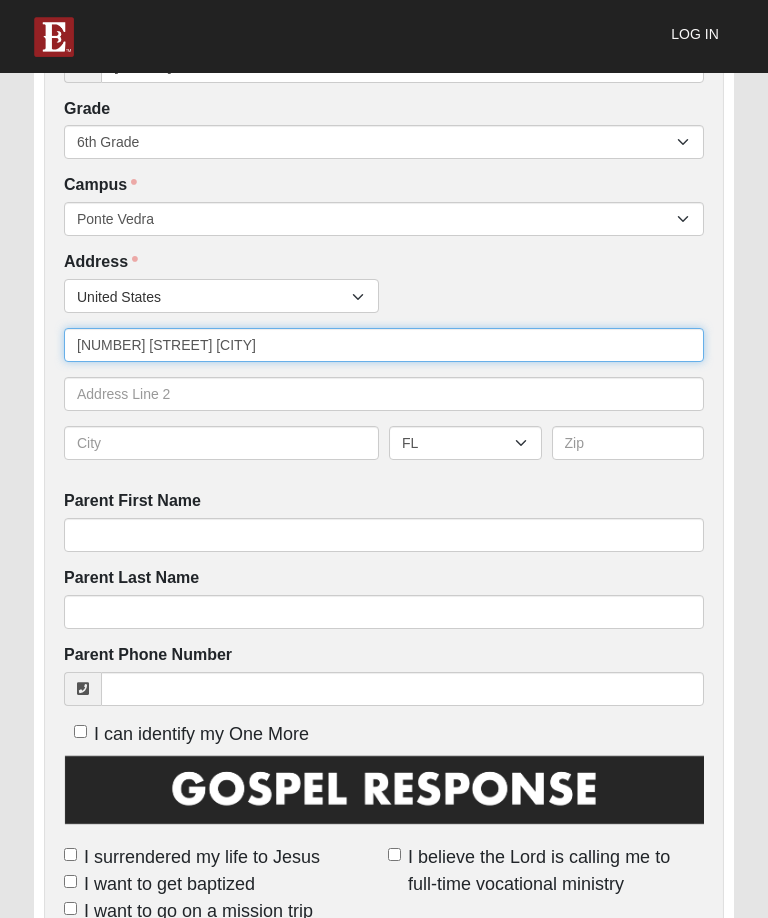 type on "[NUMBER] [STREET] [CITY]" 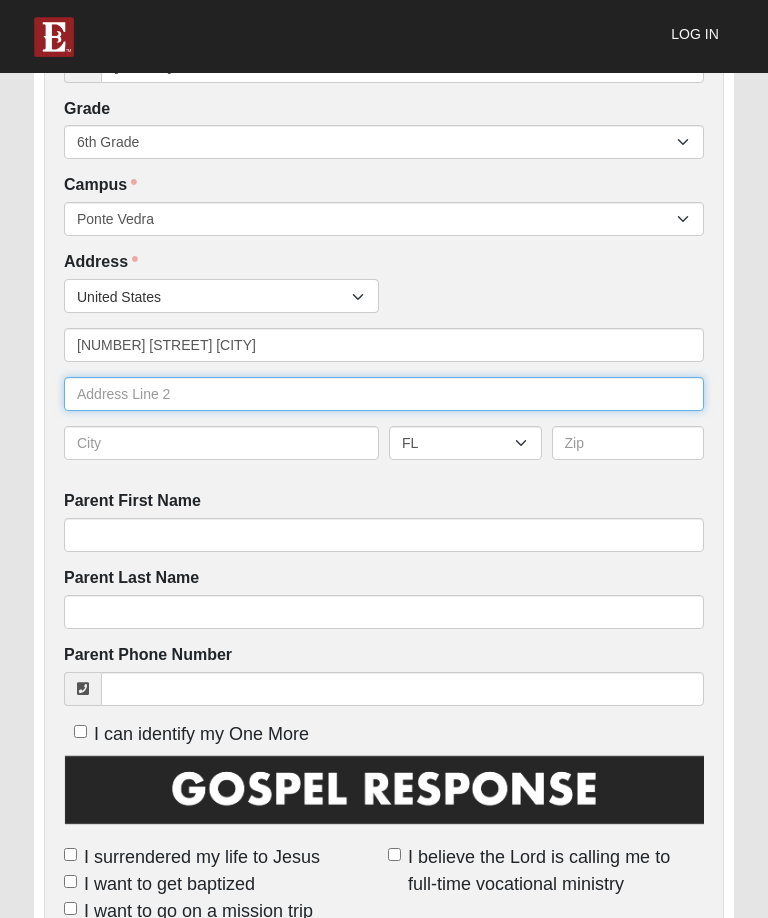 click at bounding box center (384, 394) 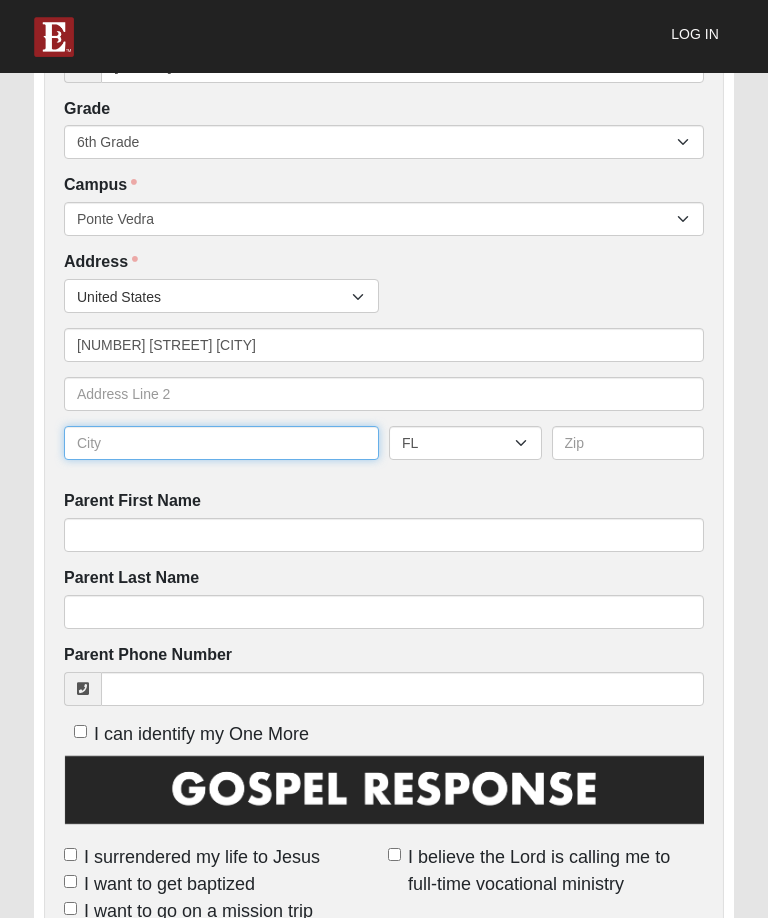 click at bounding box center (221, 443) 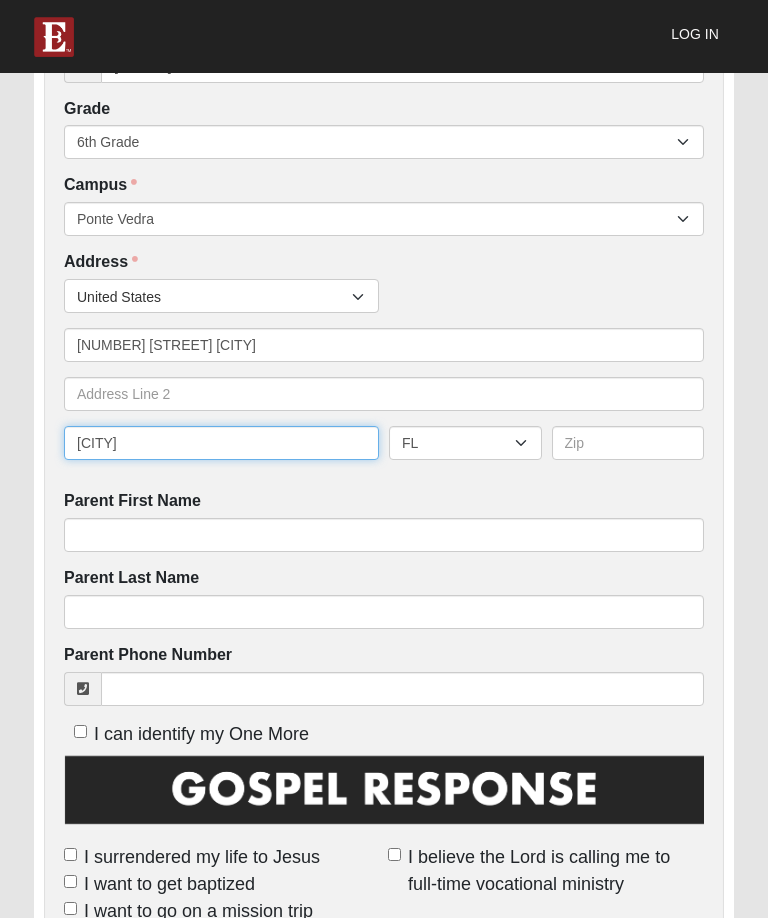 type on "[CITY]" 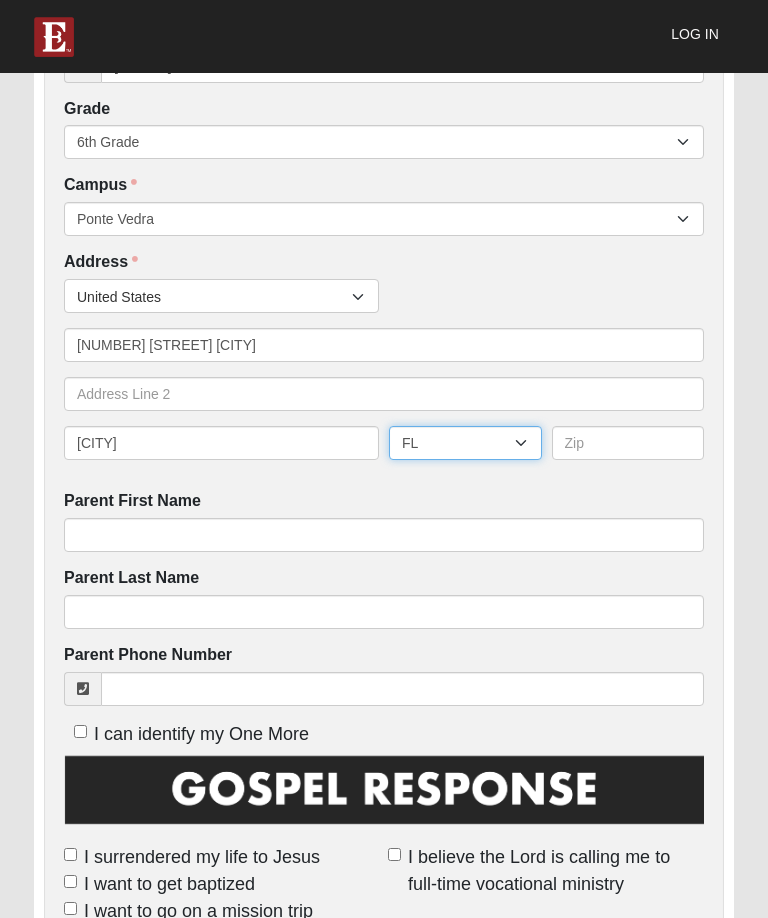 click on "AL
AK
AS
AR
AZ
CA
CO
CT
DE
DC
FM
FL
GA
GU
HI
ID
IL
IN
IA
KS
KY
LA
ME
MH
MD
MA
MI
MN
MS
MO
MT
NE
NV
NH
NJ
NM
NY
NC
ND
MP
OH
OK
OR
PW
PA
PR
RI
SC
SD
TN
TX
UT
VT
VI
VA
WA
WV
WI
WY" at bounding box center [465, 443] 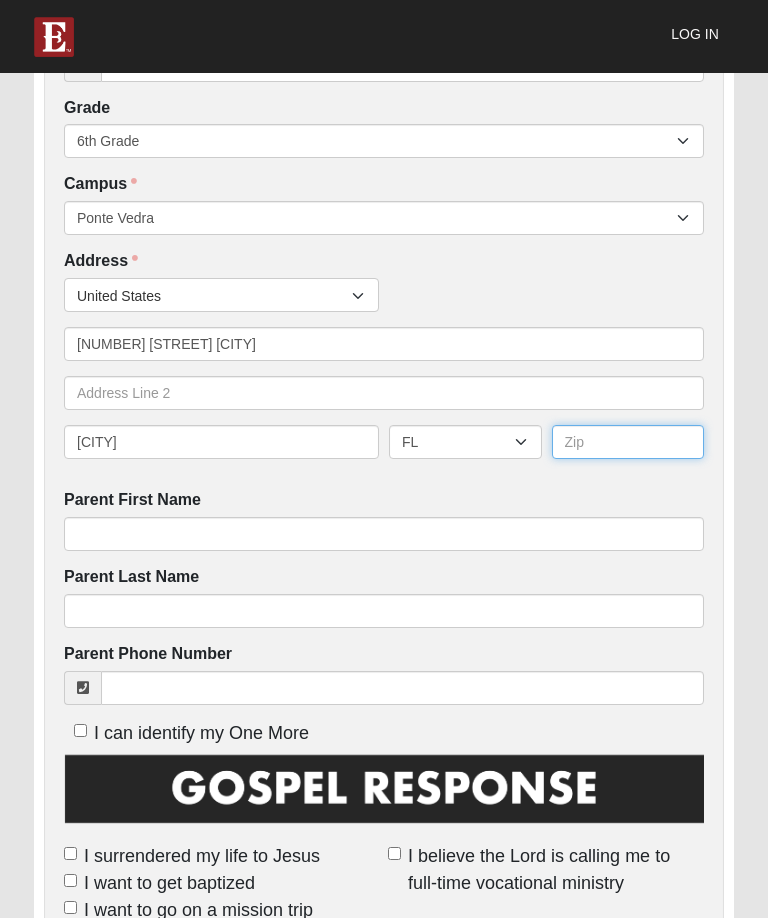 click at bounding box center (628, 442) 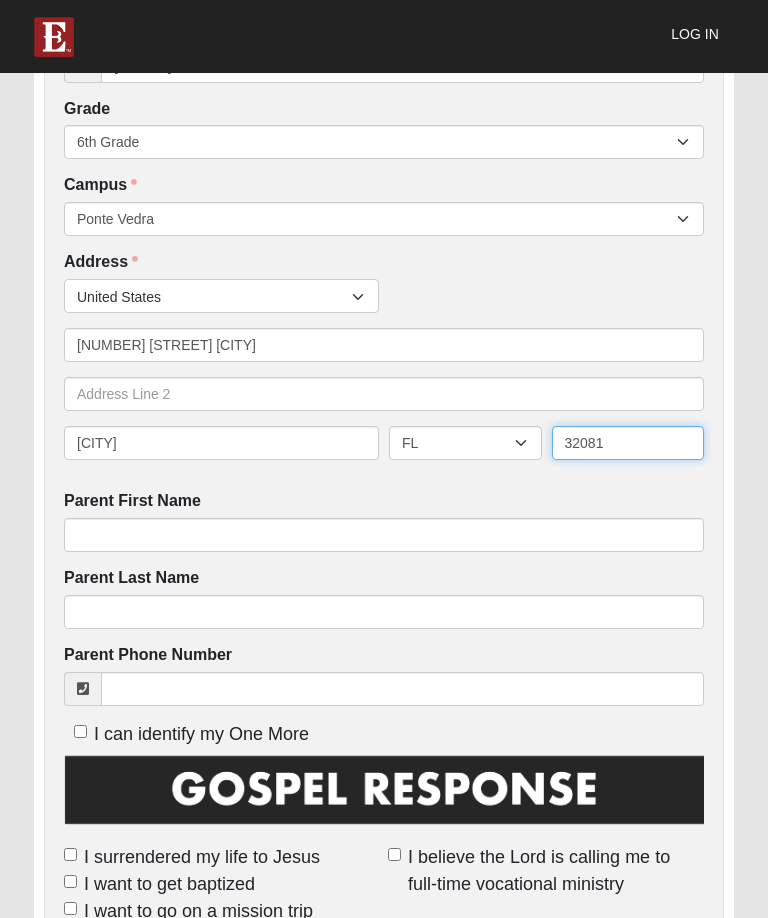 type on "32081" 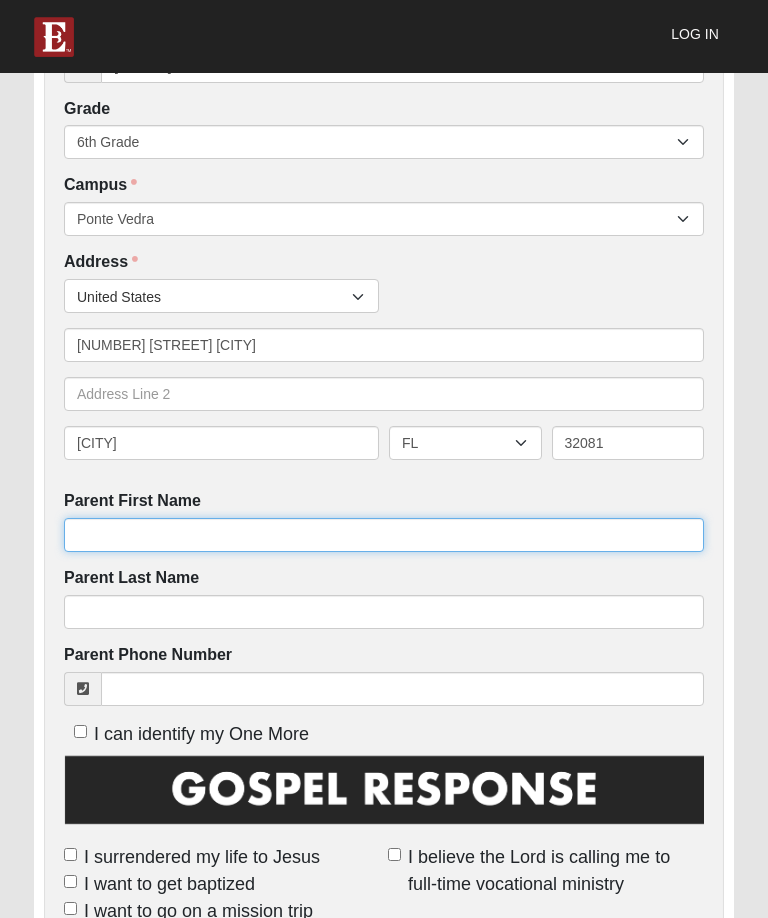 click on "Parent First Name" at bounding box center (384, 535) 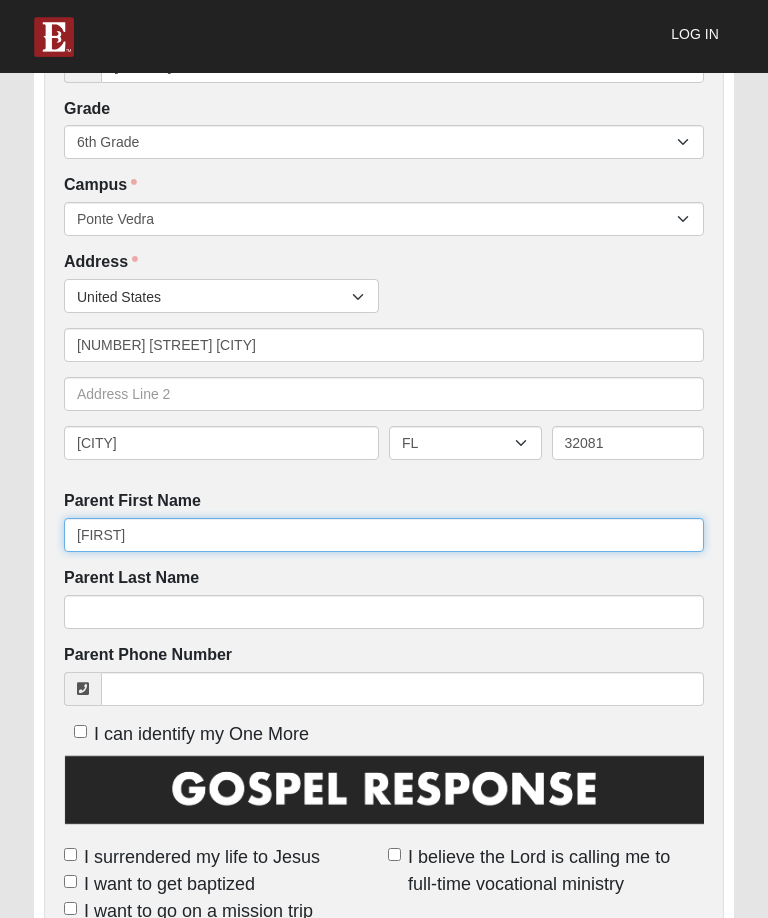 type on "[FIRST]" 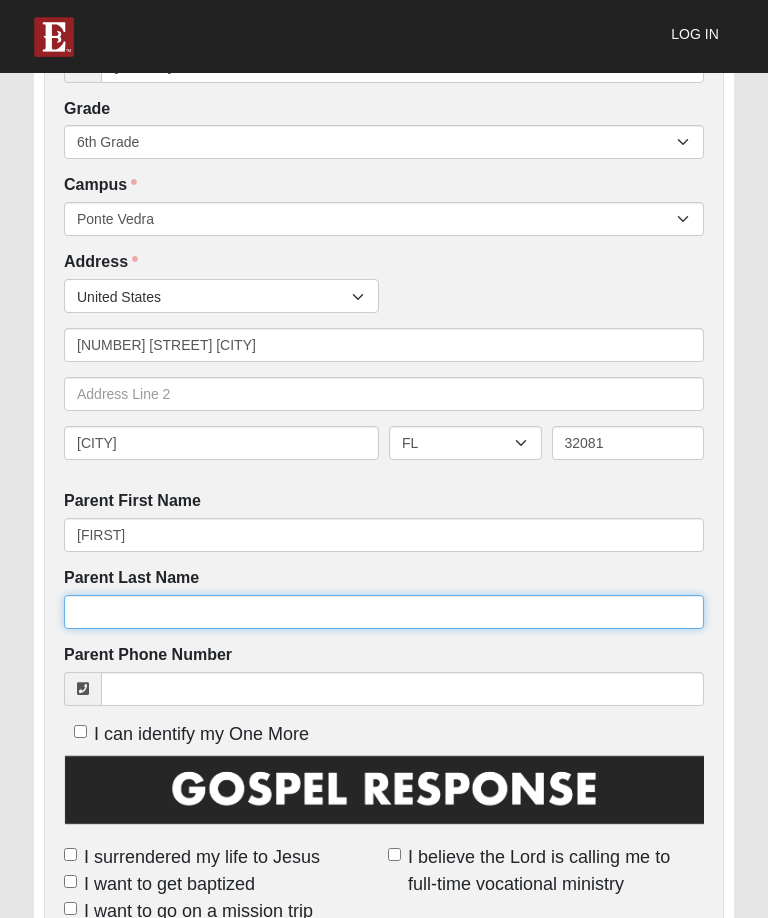 click on "Parent Last Name" at bounding box center (384, 612) 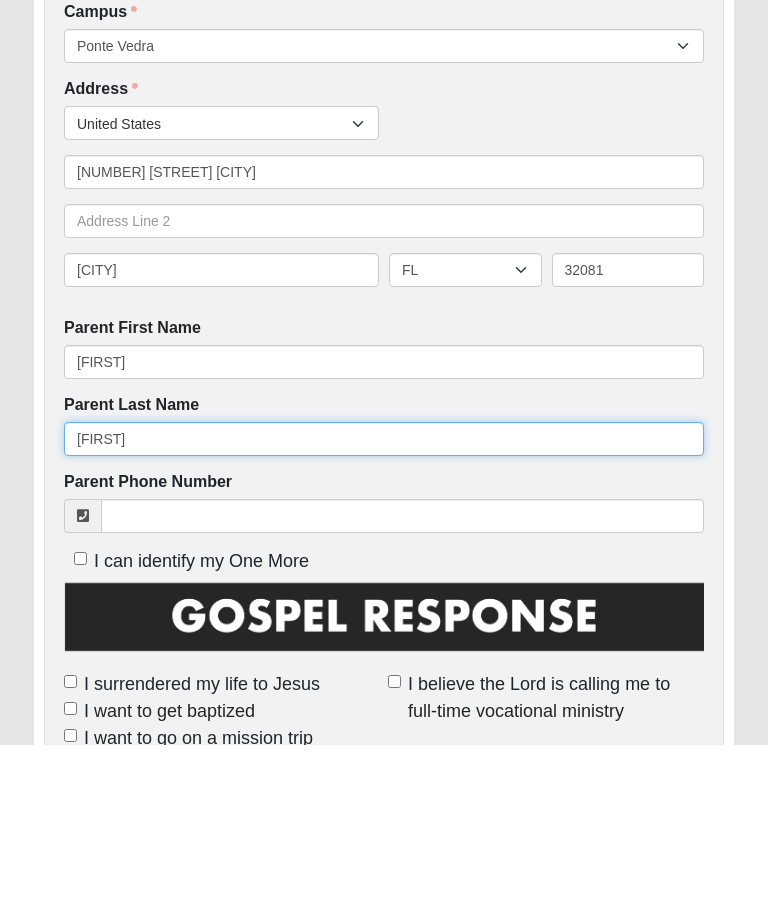 type on "[FIRST]" 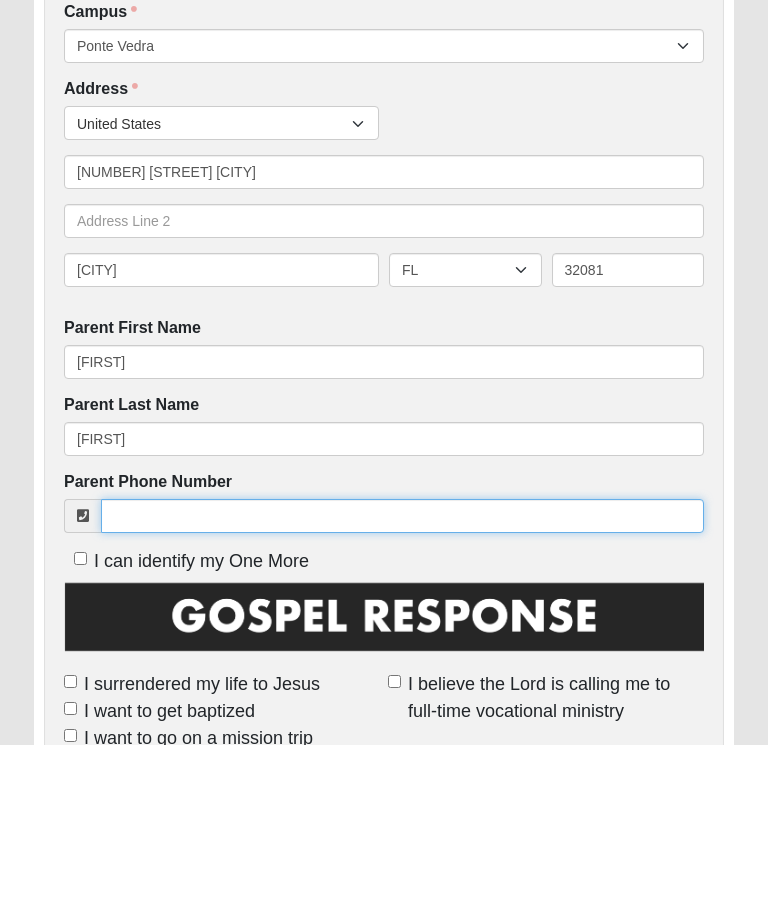 click on "Parent Phone Number" at bounding box center (402, 689) 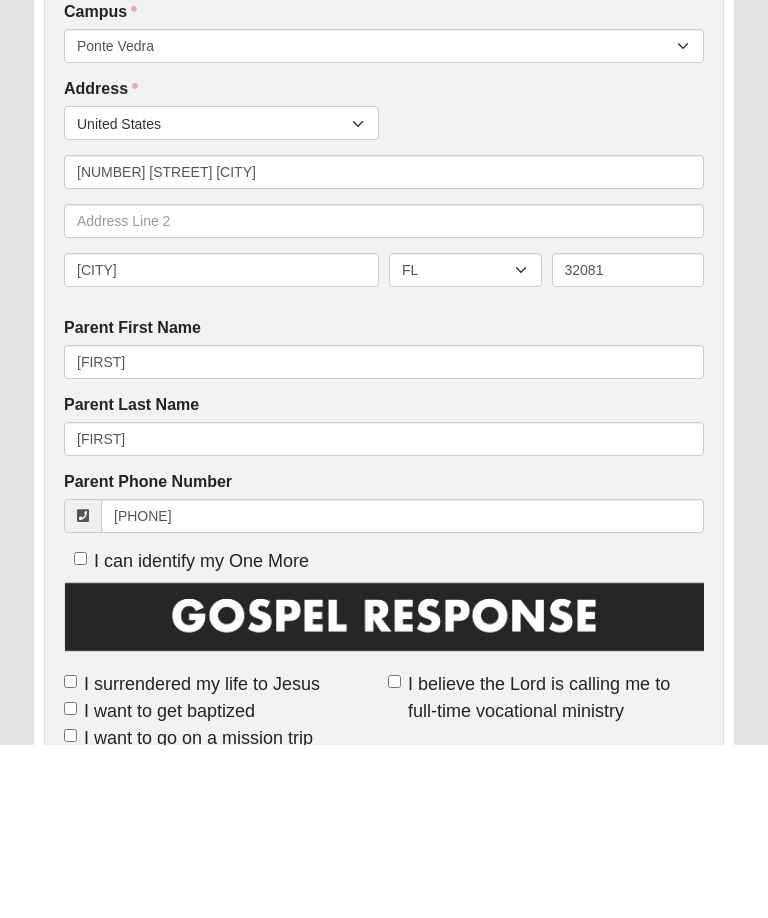 click on "The Church of Eleven22
Log In
Error" at bounding box center (384, 786) 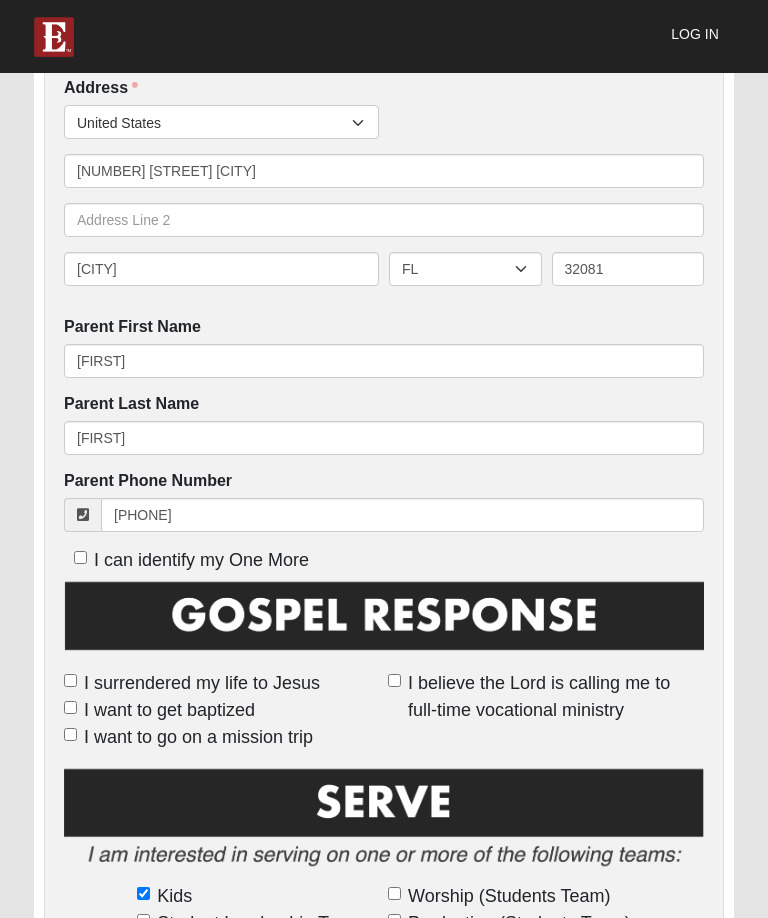 click on "The Church of Eleven22
Log In
Error" at bounding box center (384, 612) 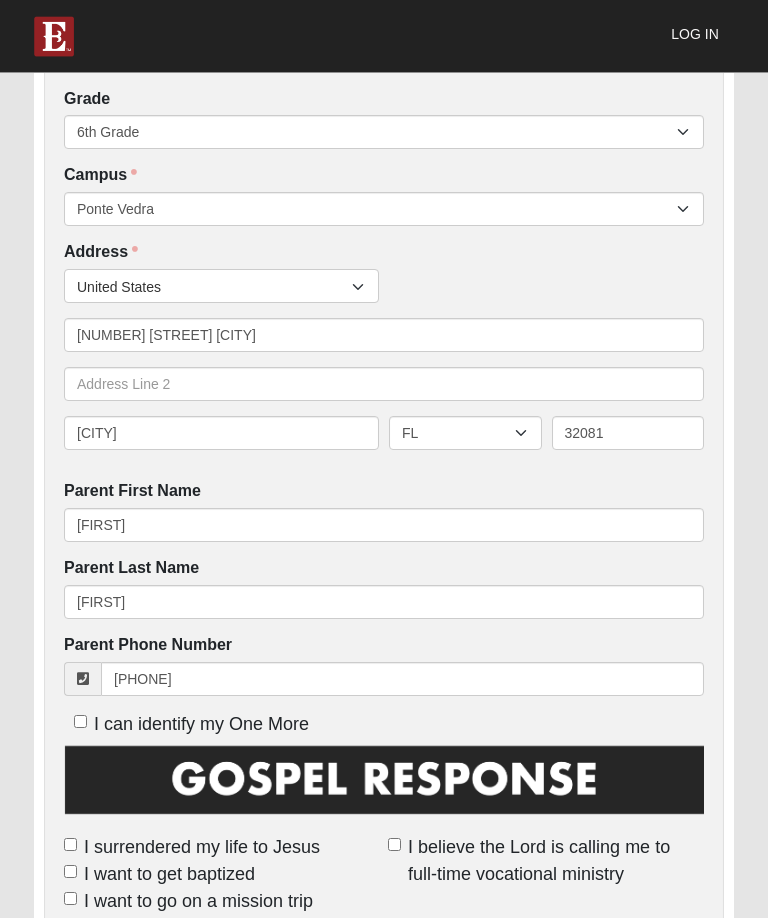 scroll, scrollTop: 762, scrollLeft: 0, axis: vertical 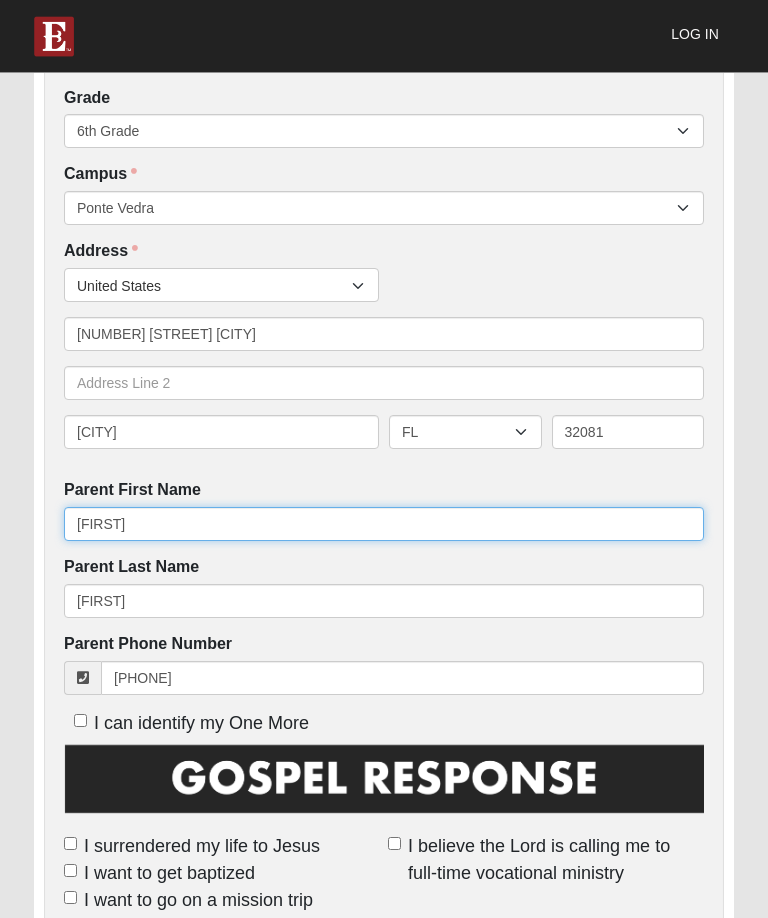 click on "[FIRST]" at bounding box center (384, 525) 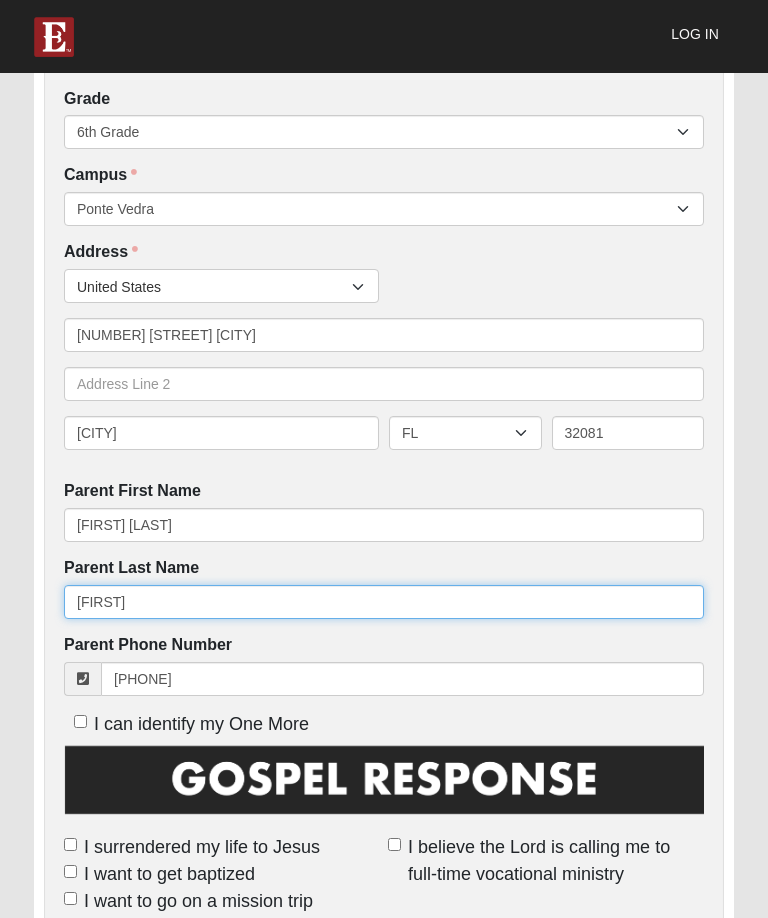 click on "[FIRST]" at bounding box center (384, 602) 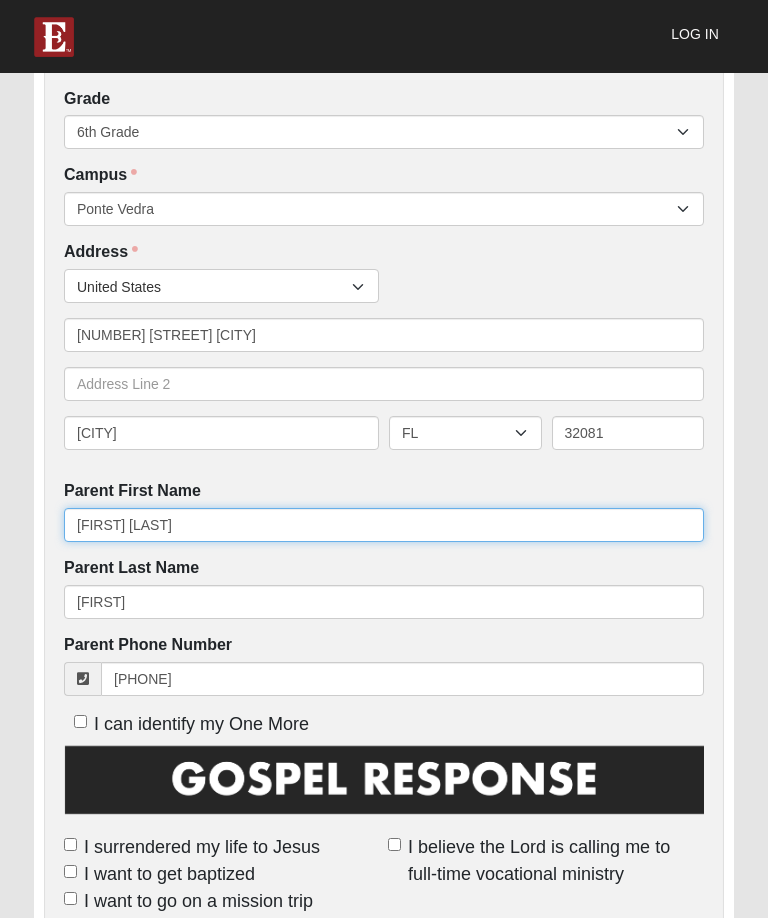 click on "[FIRST] [LAST]" at bounding box center (384, 525) 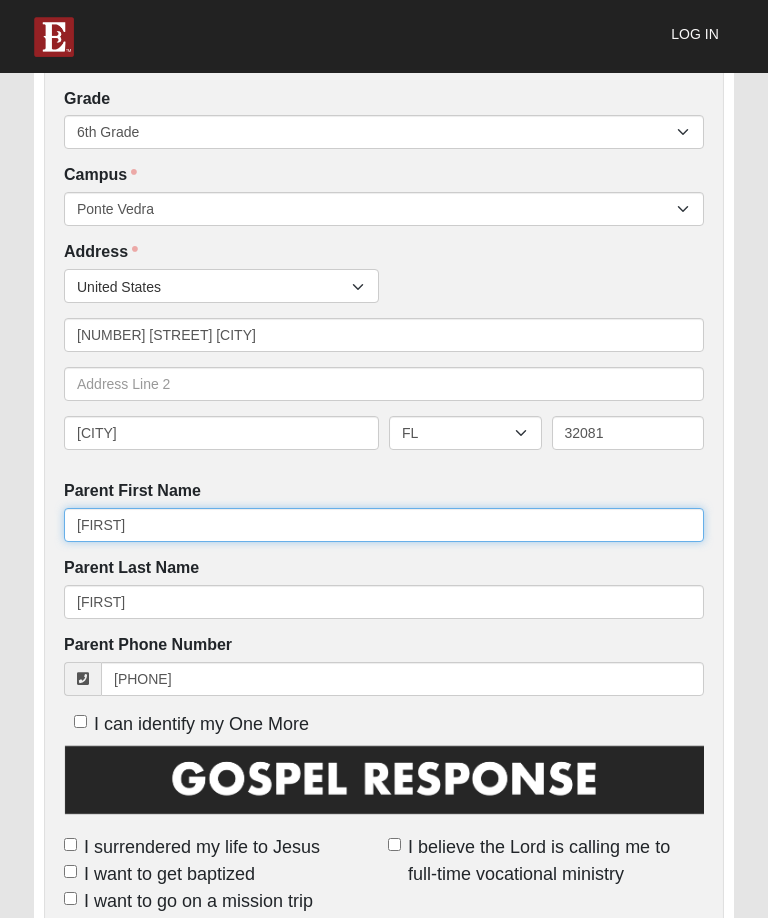 type on "[FIRST]" 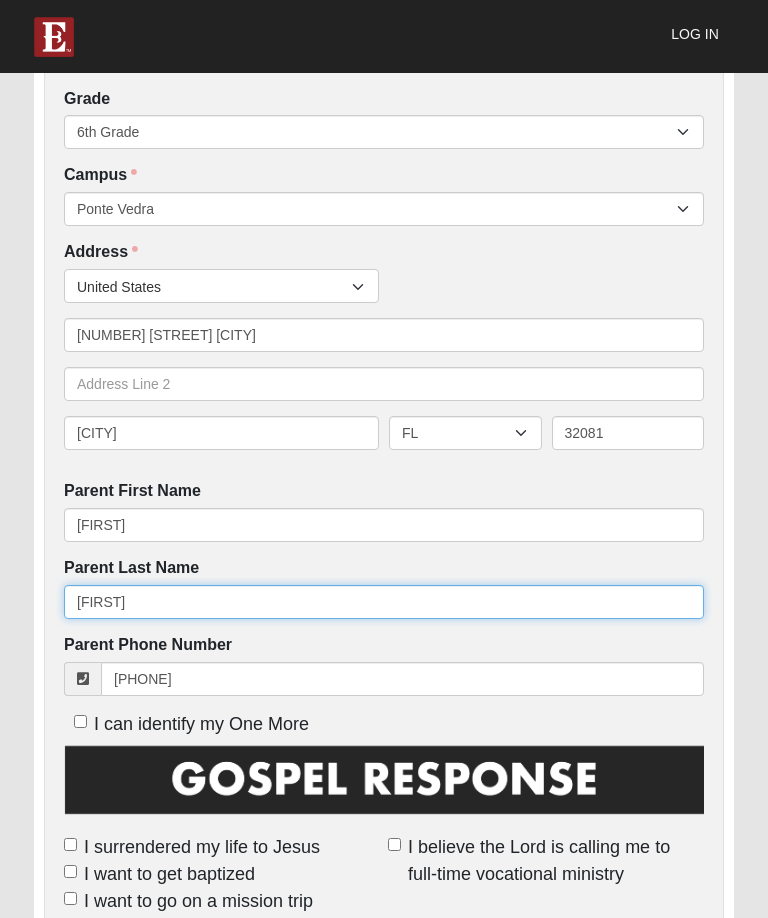 click on "[FIRST]" at bounding box center (384, 602) 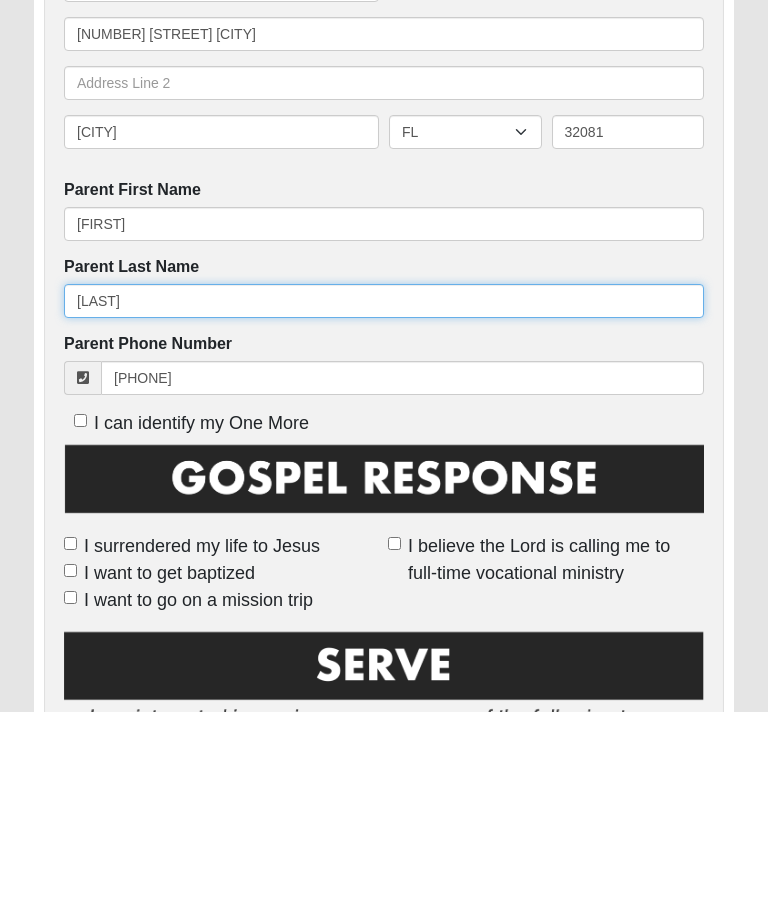 scroll, scrollTop: 858, scrollLeft: 0, axis: vertical 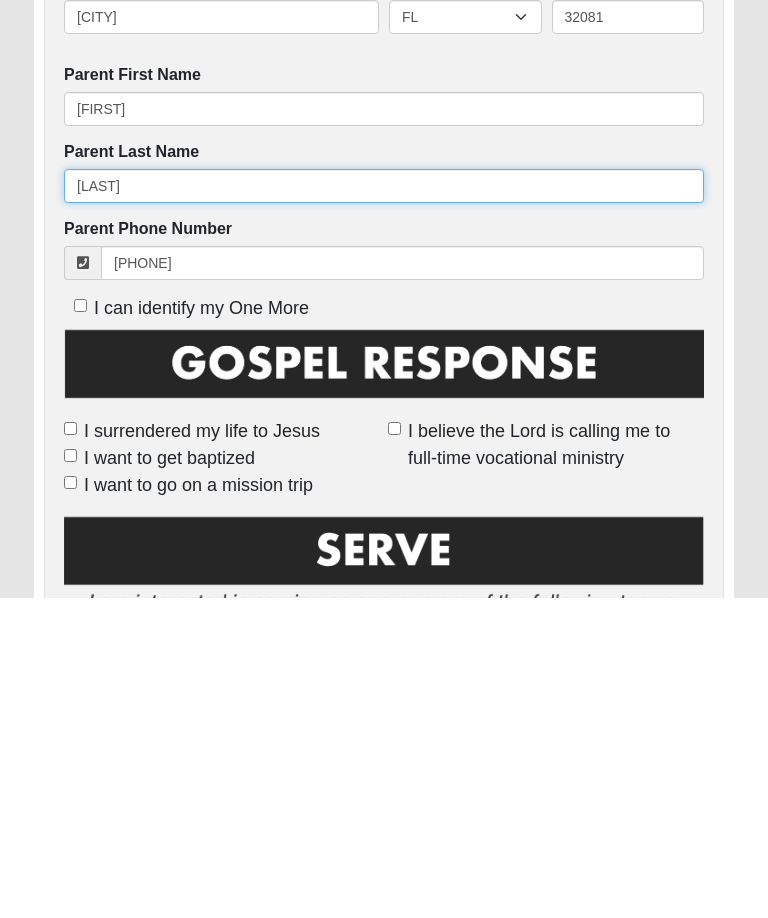 type on "[LAST]" 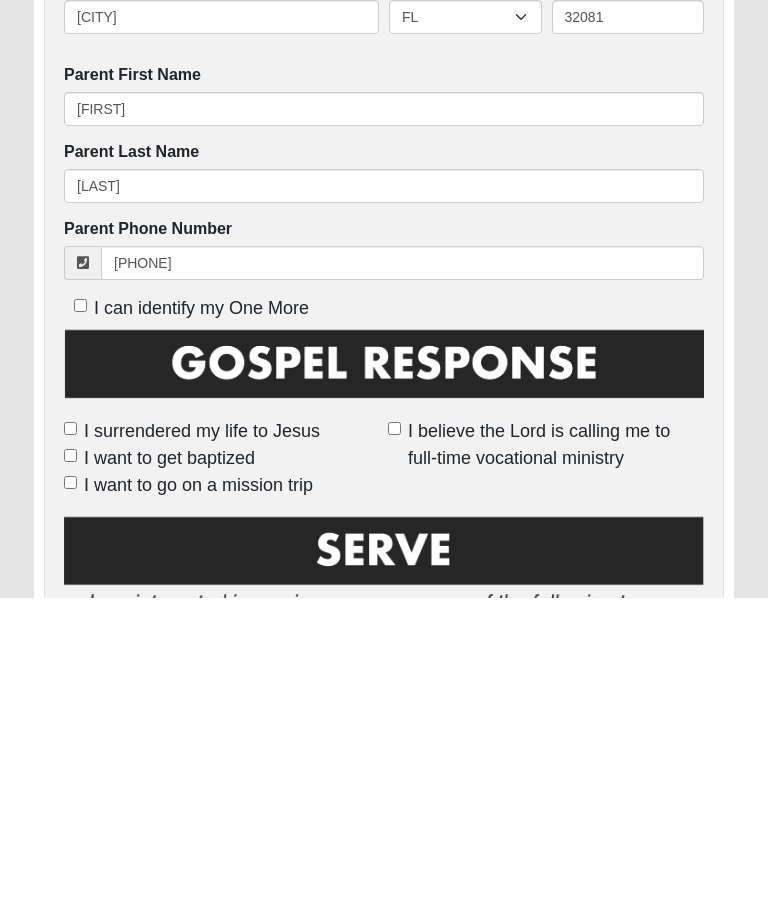 click on "I can identify my One More" at bounding box center [80, 625] 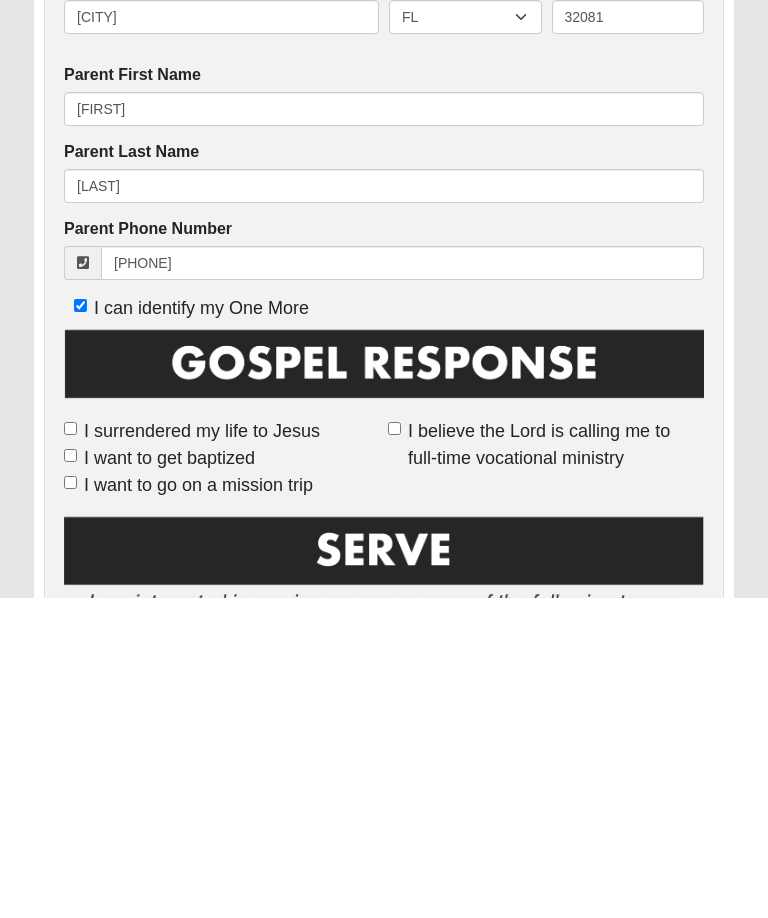 scroll, scrollTop: 1178, scrollLeft: 0, axis: vertical 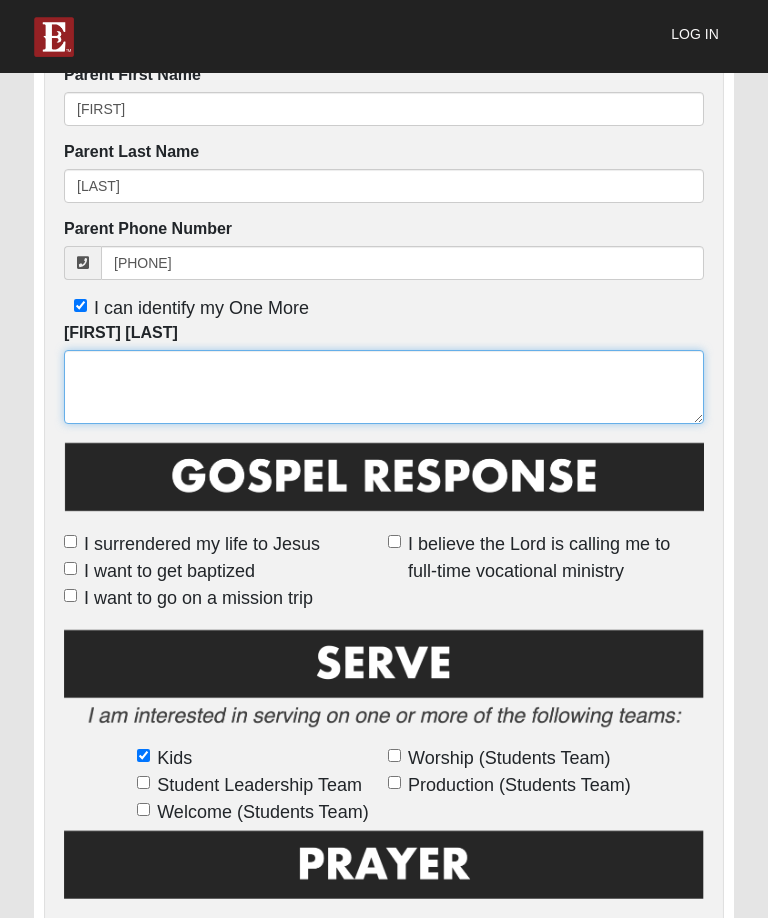 click on "[FIRST] [LAST]" at bounding box center [384, 387] 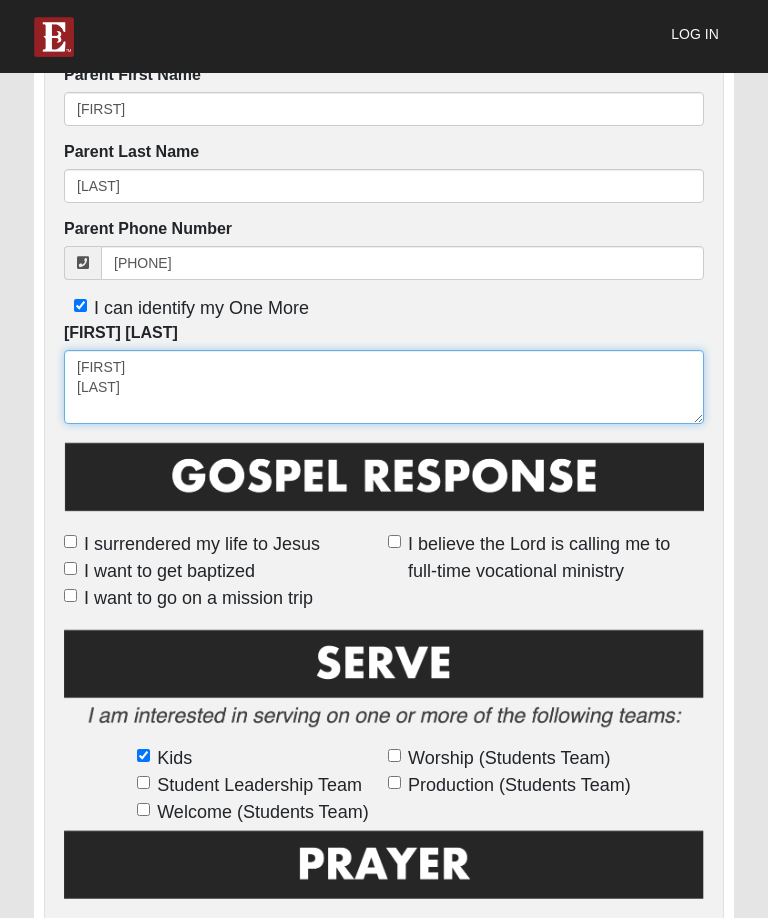 click on "[FIRST]
[LAST]" at bounding box center [384, 387] 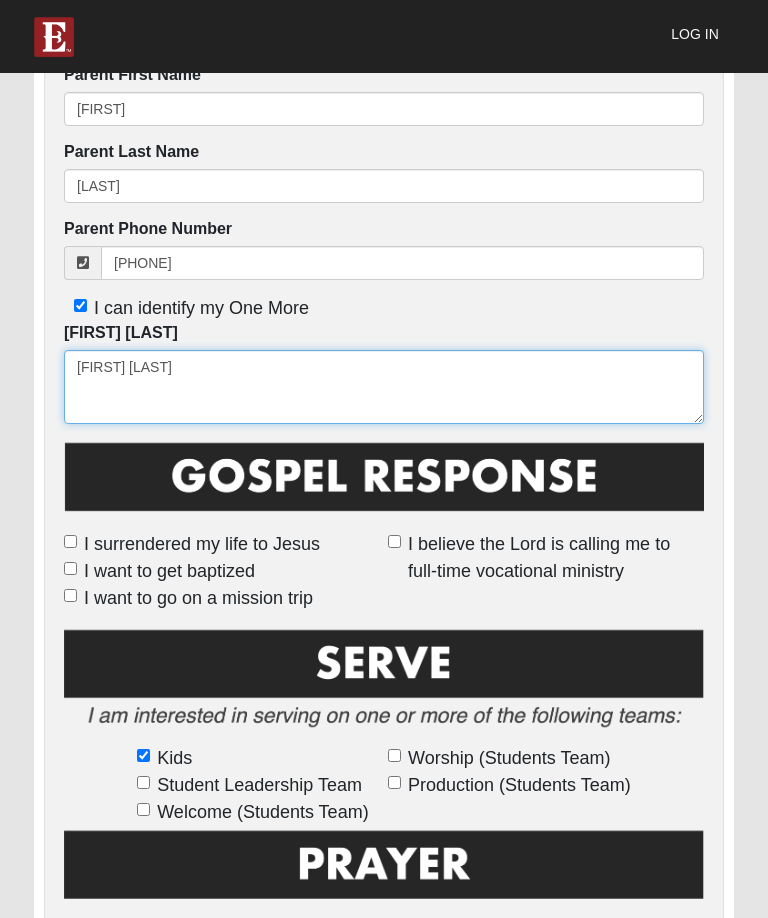 click on "[FIRST] [LAST]" at bounding box center (384, 387) 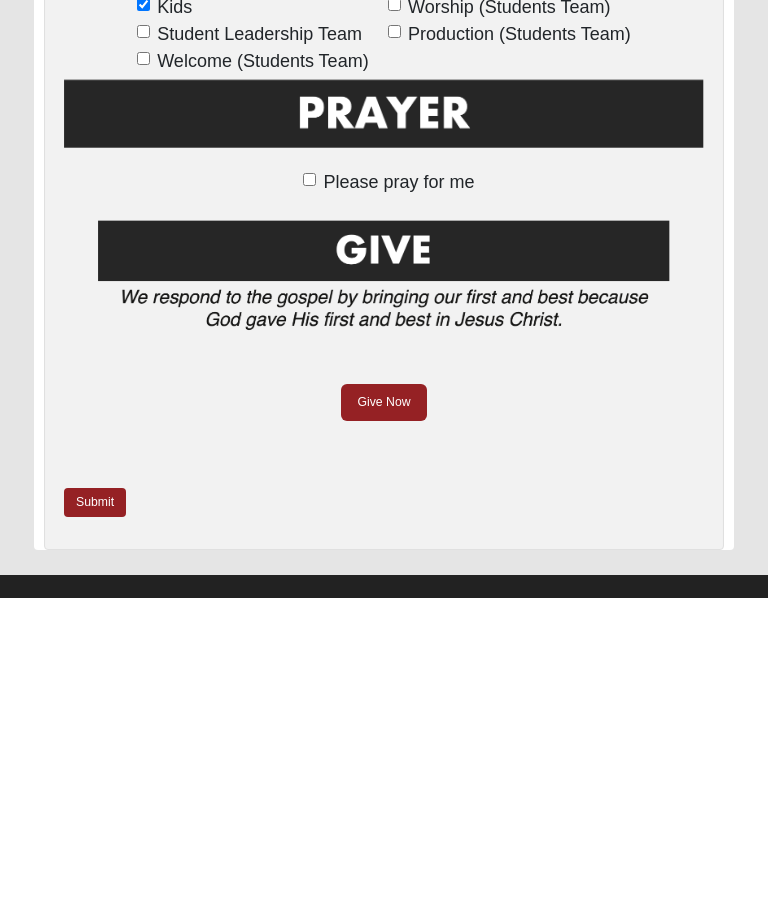 type on "[FIRST] [LAST]" 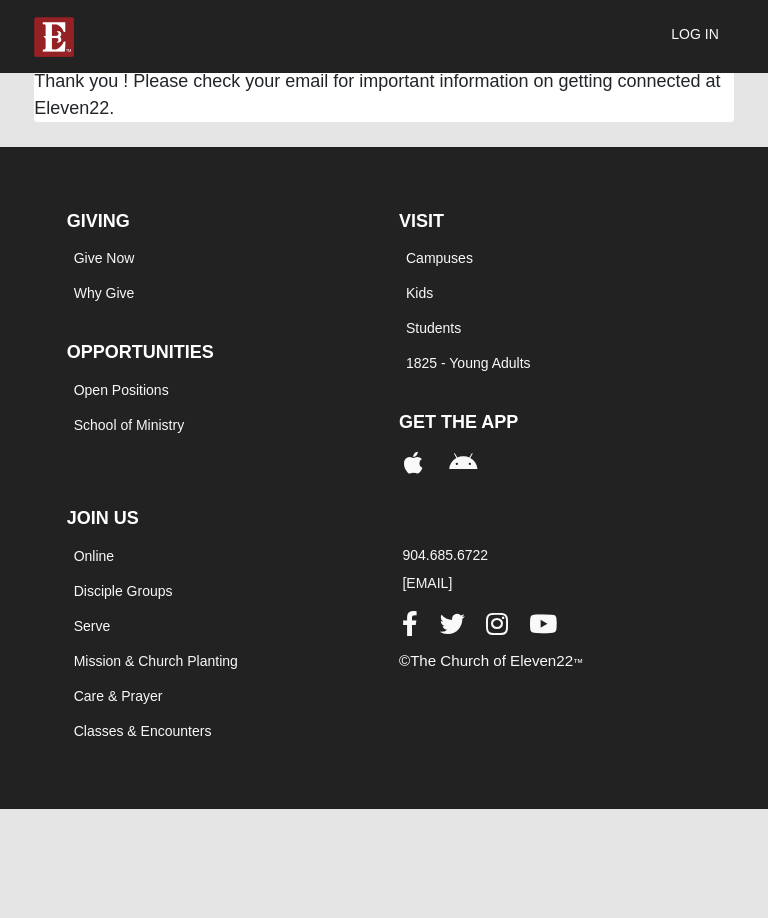 scroll, scrollTop: 0, scrollLeft: 0, axis: both 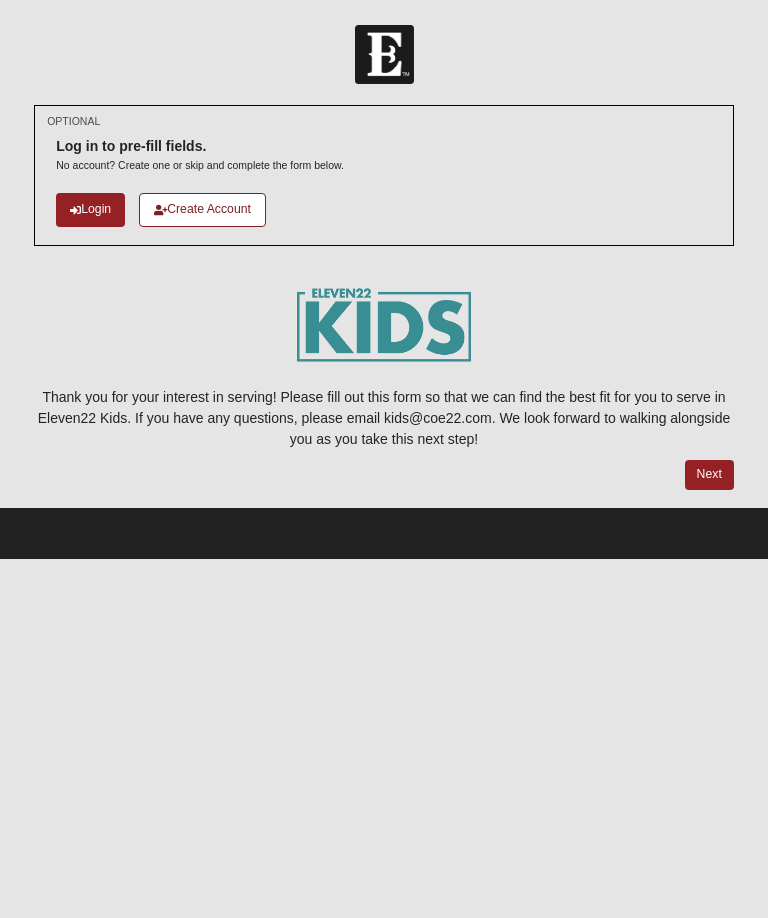 click on "Login" at bounding box center (90, 209) 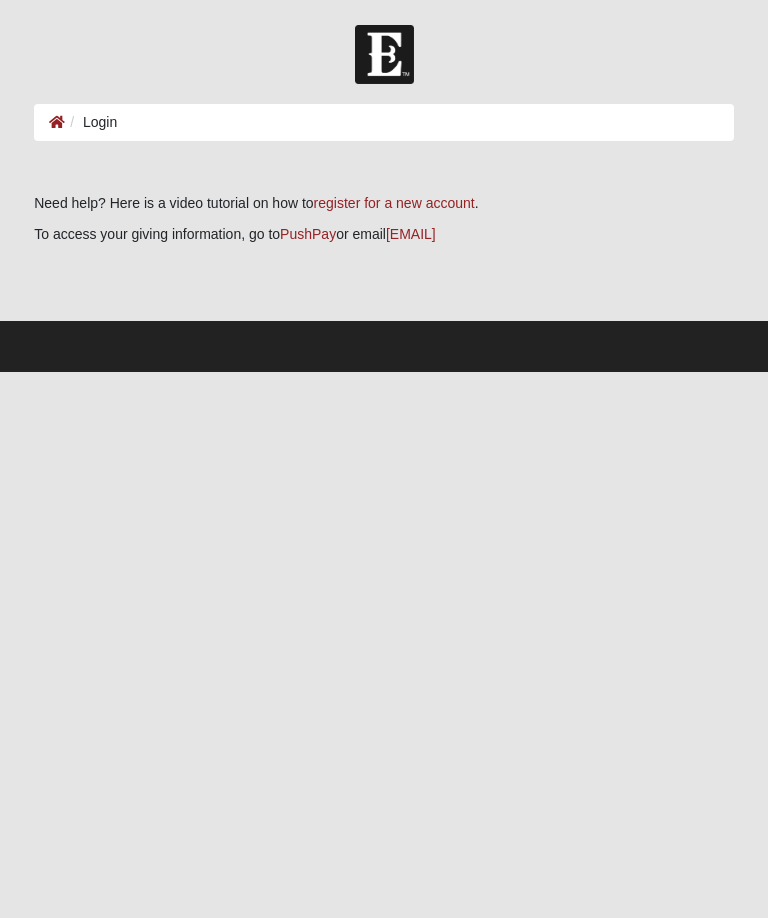 scroll, scrollTop: 0, scrollLeft: 0, axis: both 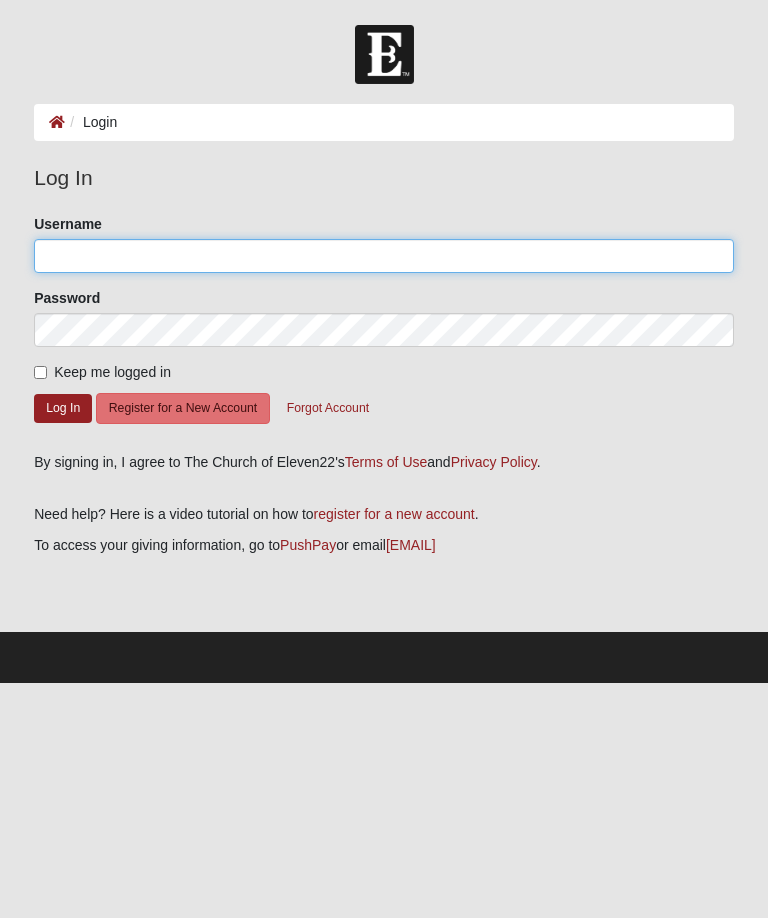 click on "Username" 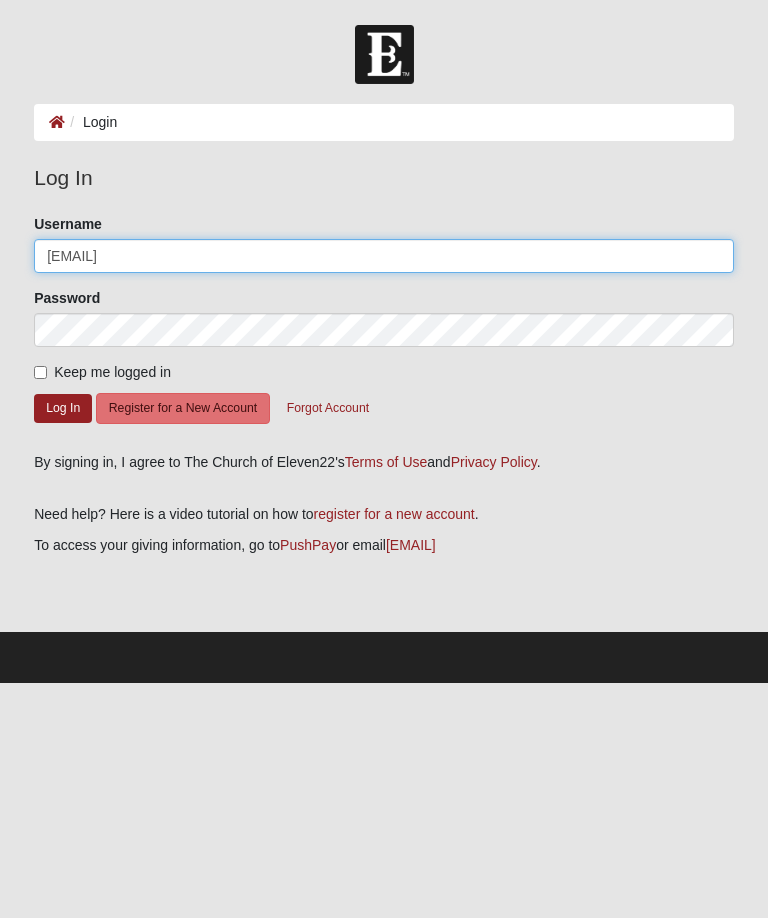 type on "Rkmyersfam@gmail.com" 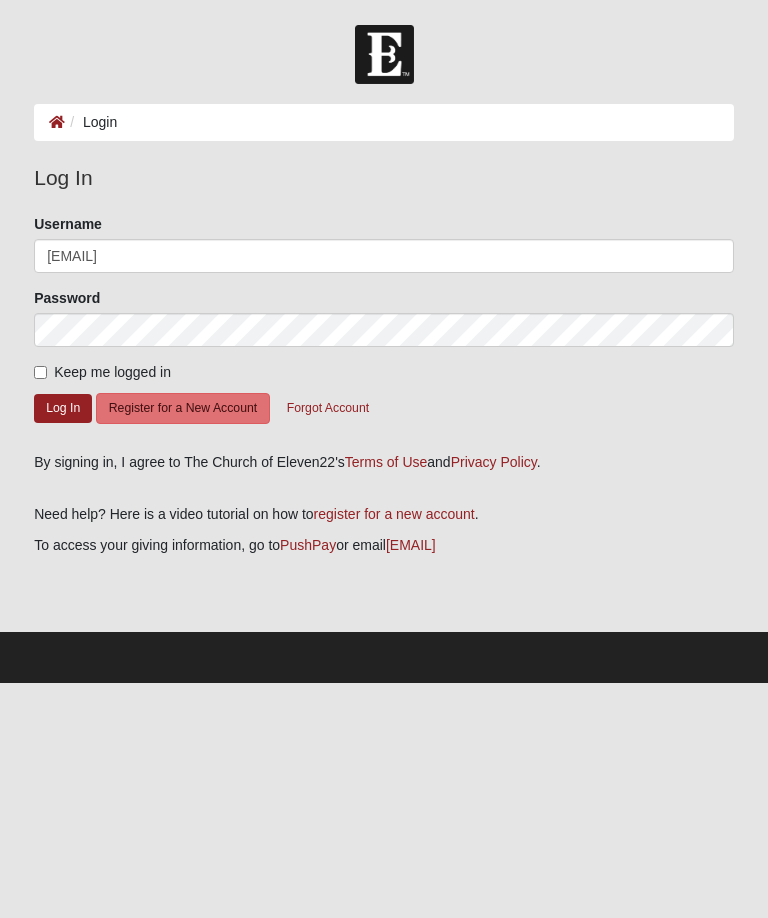 click on "Log In" 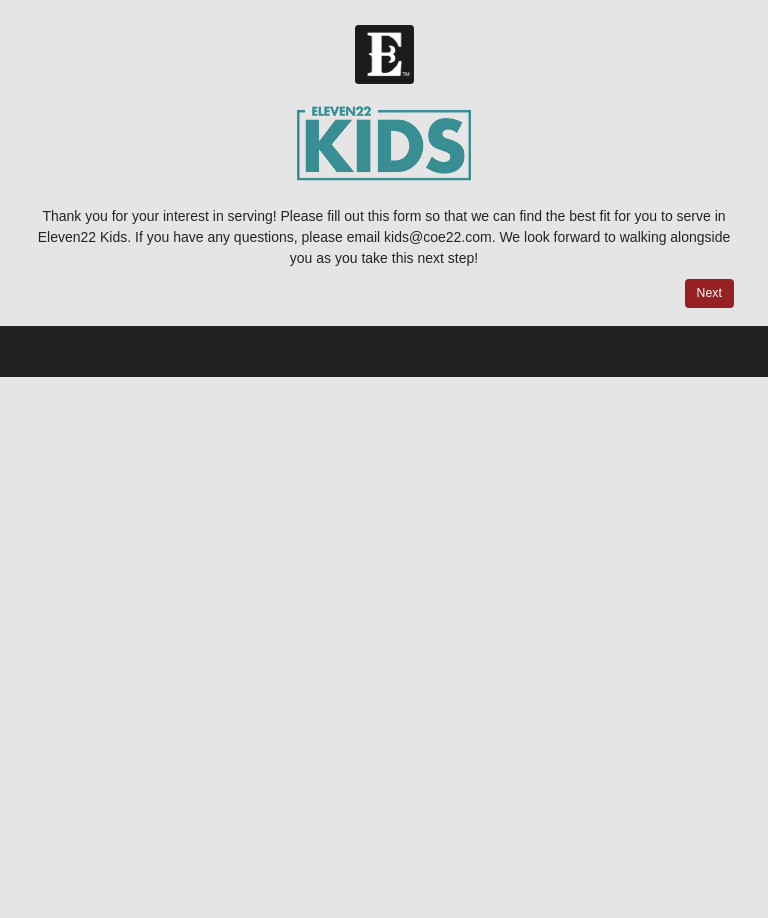 scroll, scrollTop: 0, scrollLeft: 0, axis: both 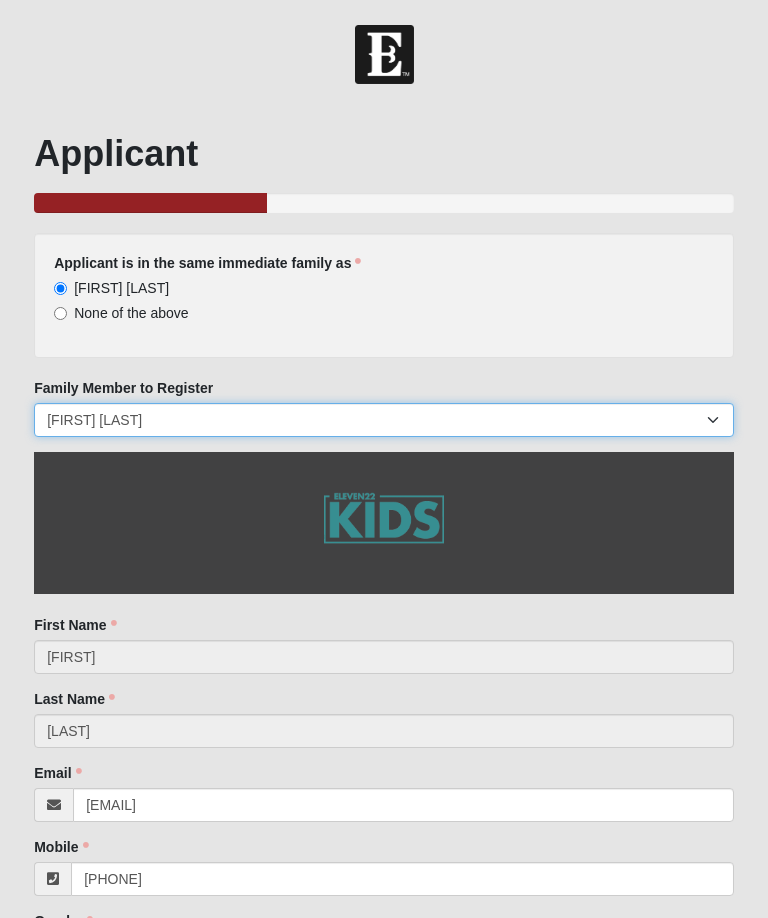 click on "[FIRST] [LAST]
[FIRST] [LAST]
[FIRST] [LAST]
[FIRST] [LAST]
[FIRST] [LAST]
[FIRST] [LAST]
[FIRST] [LAST]
[FIRST] [LAST]" at bounding box center [384, 420] 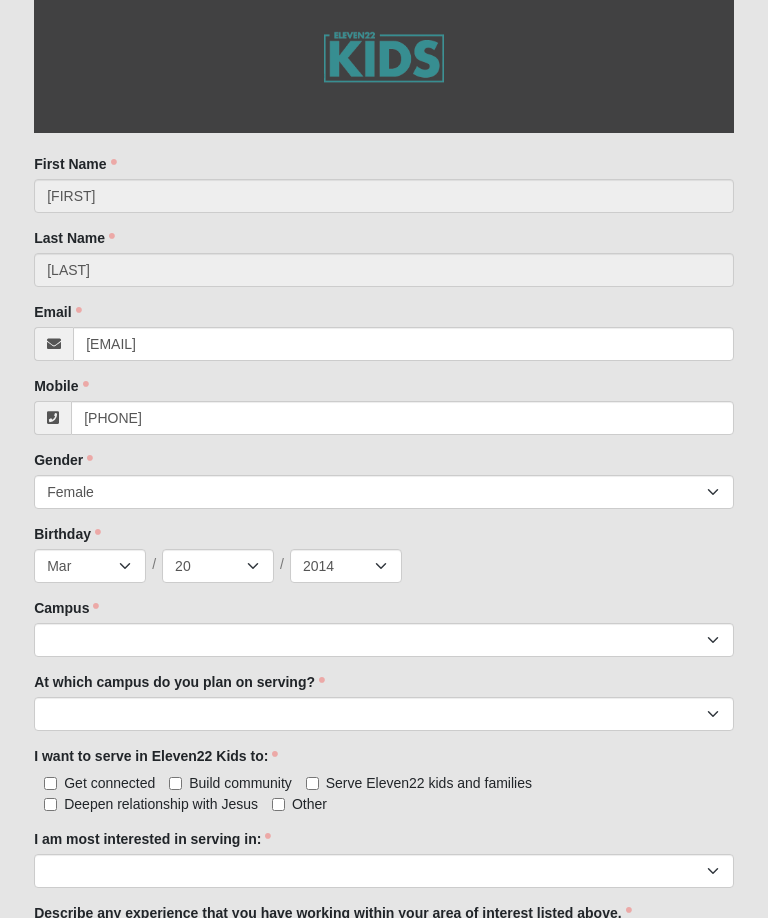 scroll, scrollTop: 472, scrollLeft: 0, axis: vertical 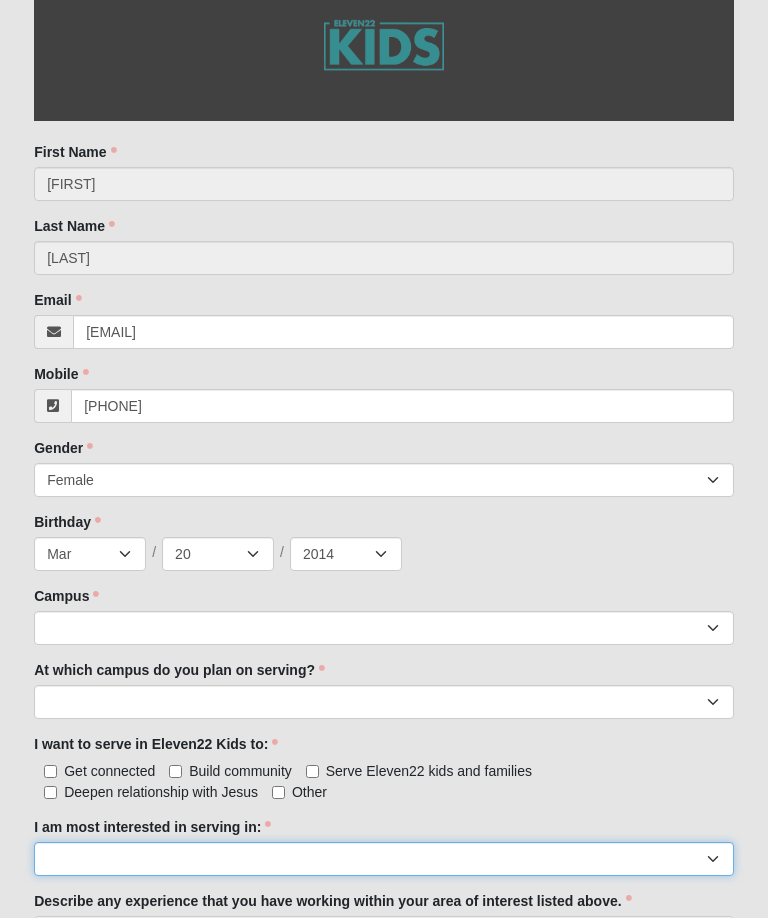click on "Registration
Tour Guide
Preschool Disciple Group Leader
Elementary Disciple Group Leader
Large Group Leader
Large Group Worship
Large Group Production
Special Needs Disciple Group Leader
Classroom Buddy
Weekday Reset and Prep
Summer Serve Team
Undecided" at bounding box center (384, 860) 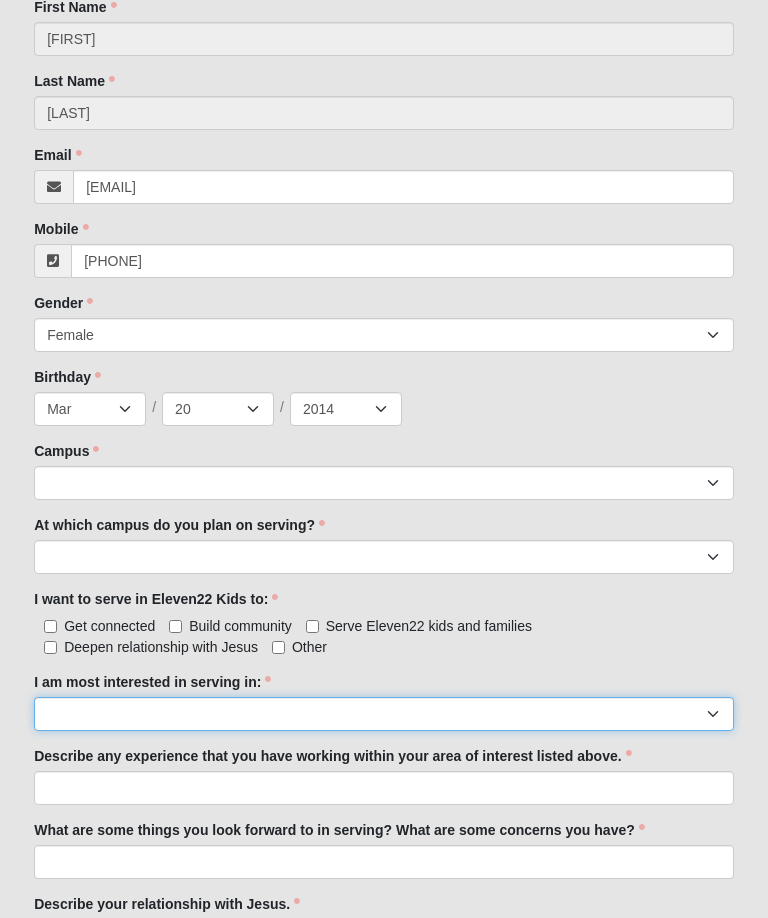 scroll, scrollTop: 621, scrollLeft: 0, axis: vertical 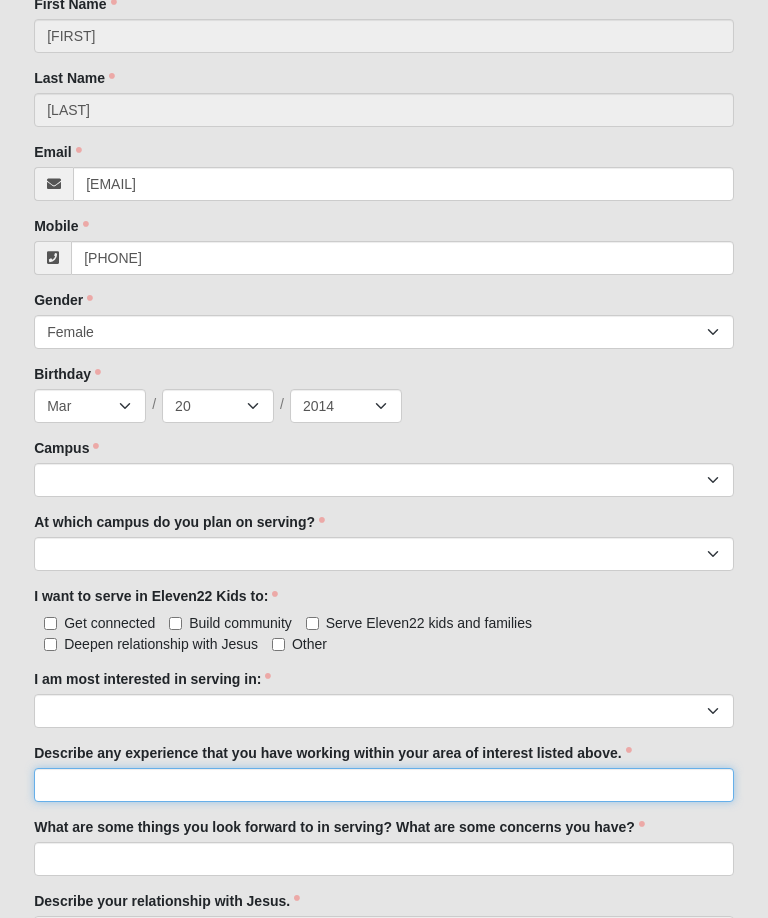 click on "Describe any experience that you have working within your area of interest listed above." at bounding box center (384, 785) 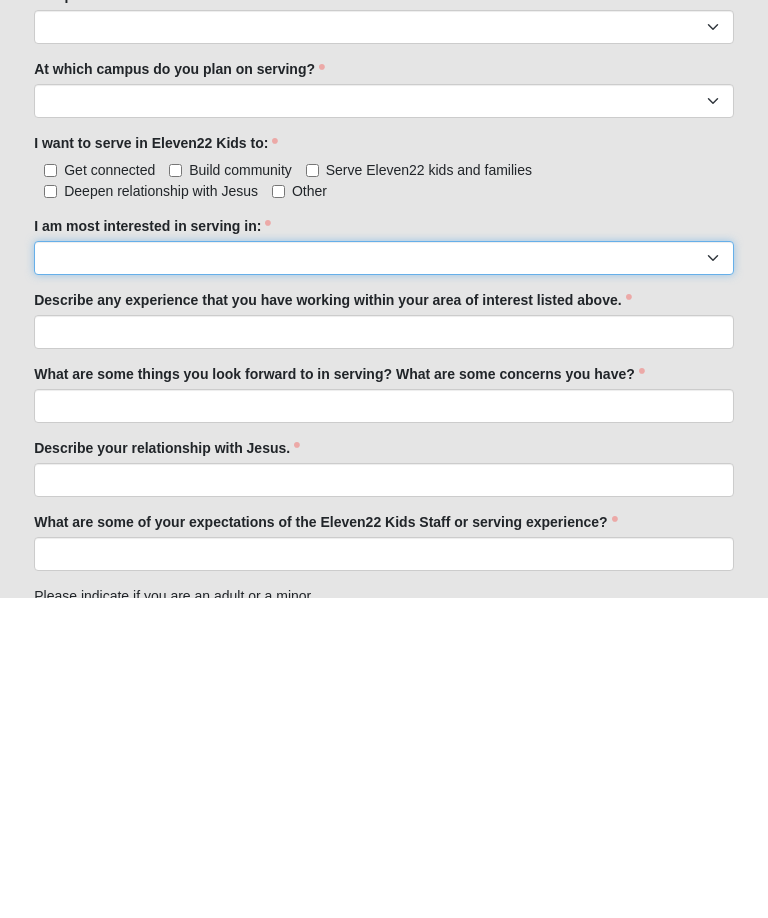 click on "Registration
Tour Guide
Preschool Disciple Group Leader
Elementary Disciple Group Leader
Large Group Leader
Large Group Worship
Large Group Production
Special Needs Disciple Group Leader
Classroom Buddy
Weekday Reset and Prep
Summer Serve Team
Undecided" at bounding box center [384, 578] 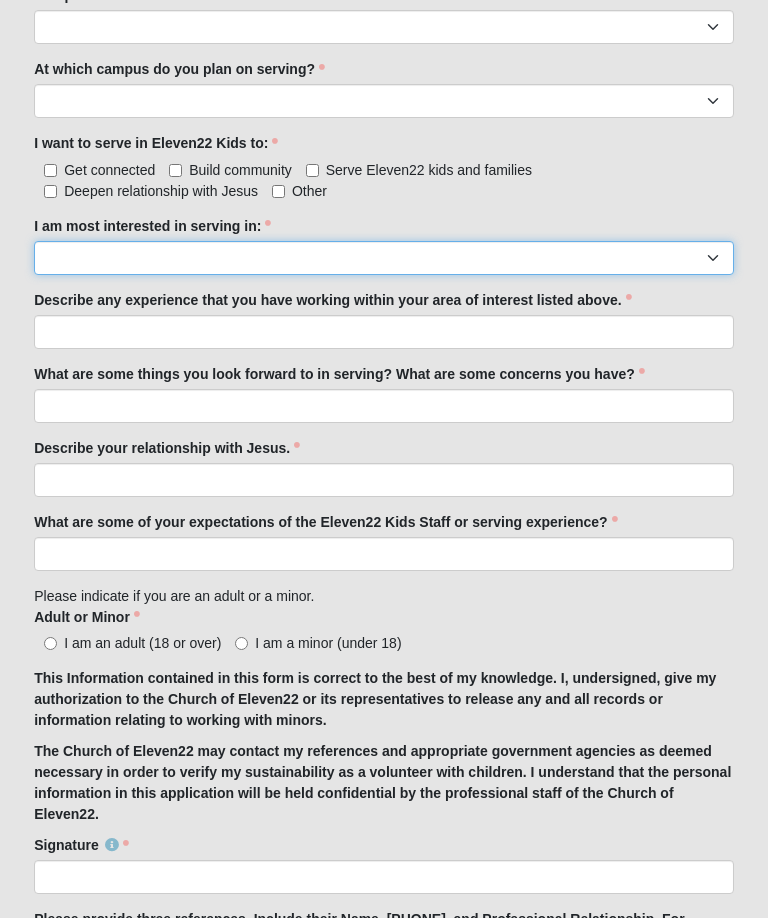 select on "Preschool Disciple Group Leader" 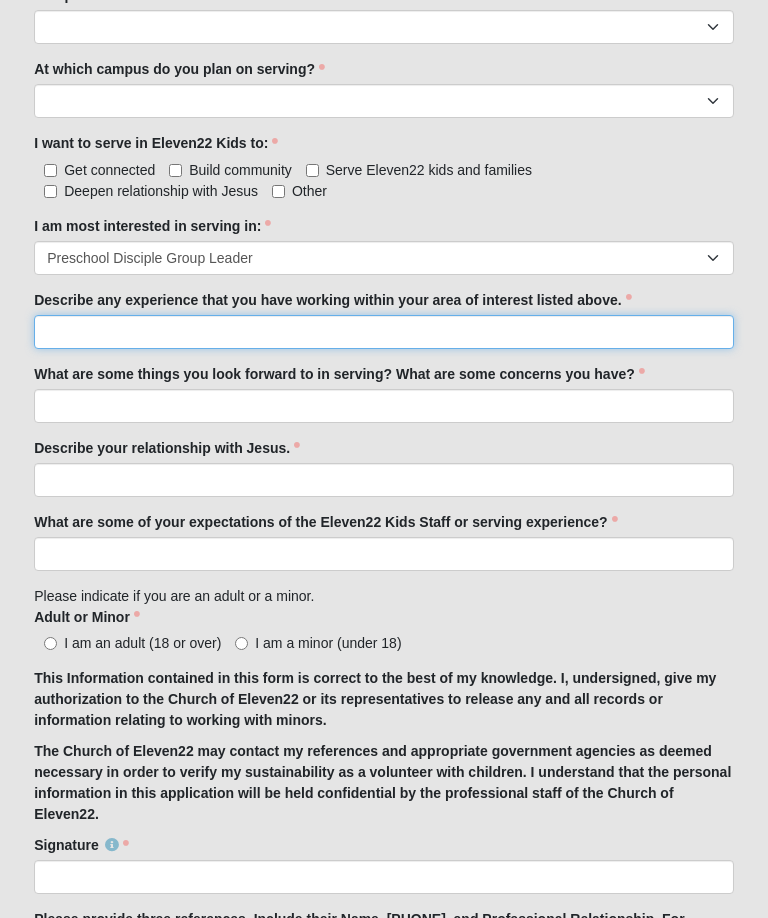 click on "Describe any experience that you have working within your area of interest listed above." at bounding box center (384, 332) 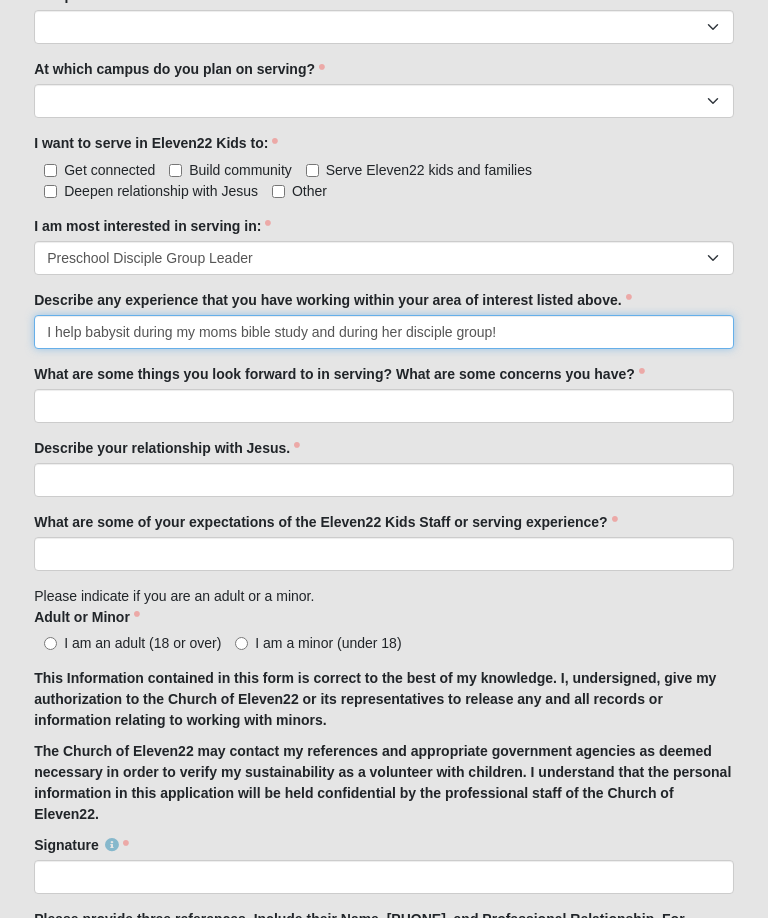 type on "I help babysit during my moms bible study and during her disciple group!" 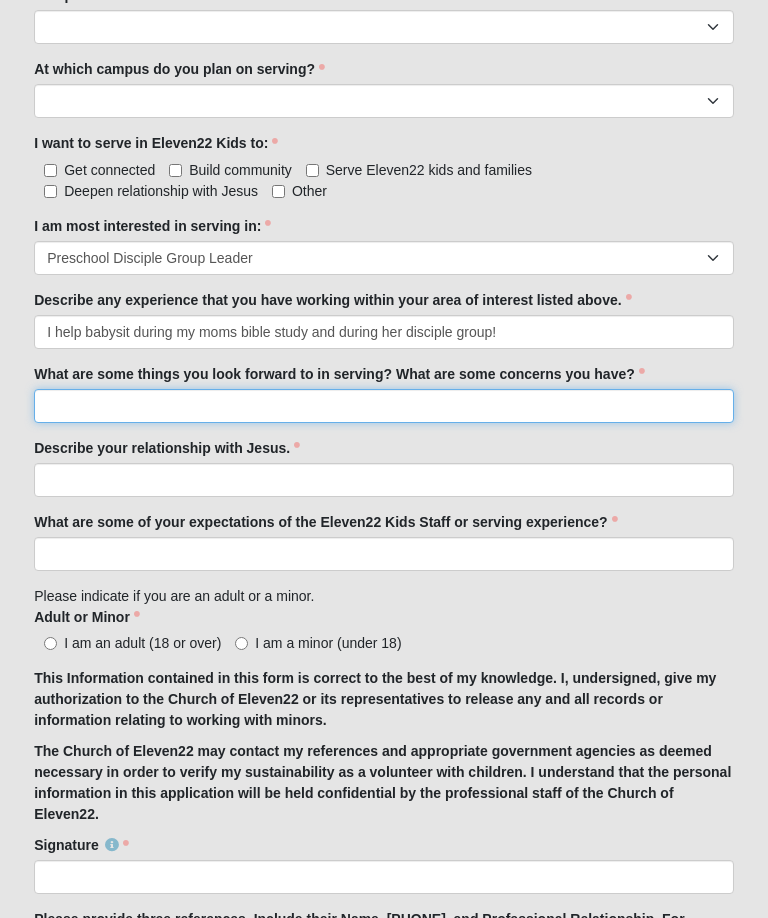 click on "What are some things you look forward to in serving? What are some concerns you have?" at bounding box center (384, 406) 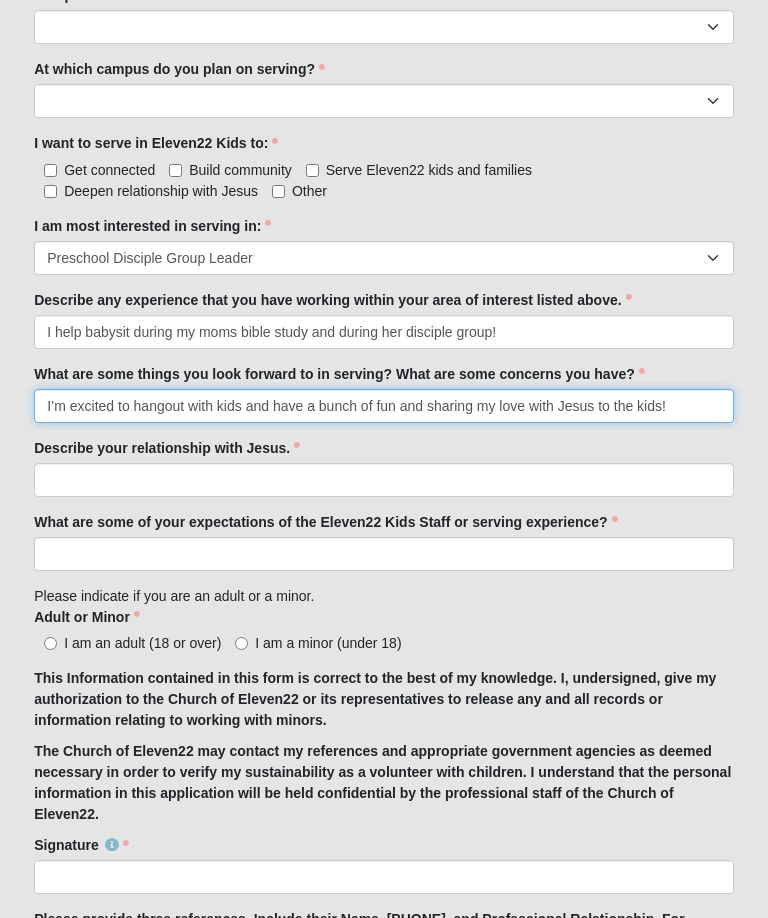 type on "I’m excited to hangout with kids and have a bunch of fun and sharing my love with Jesus to the kids!" 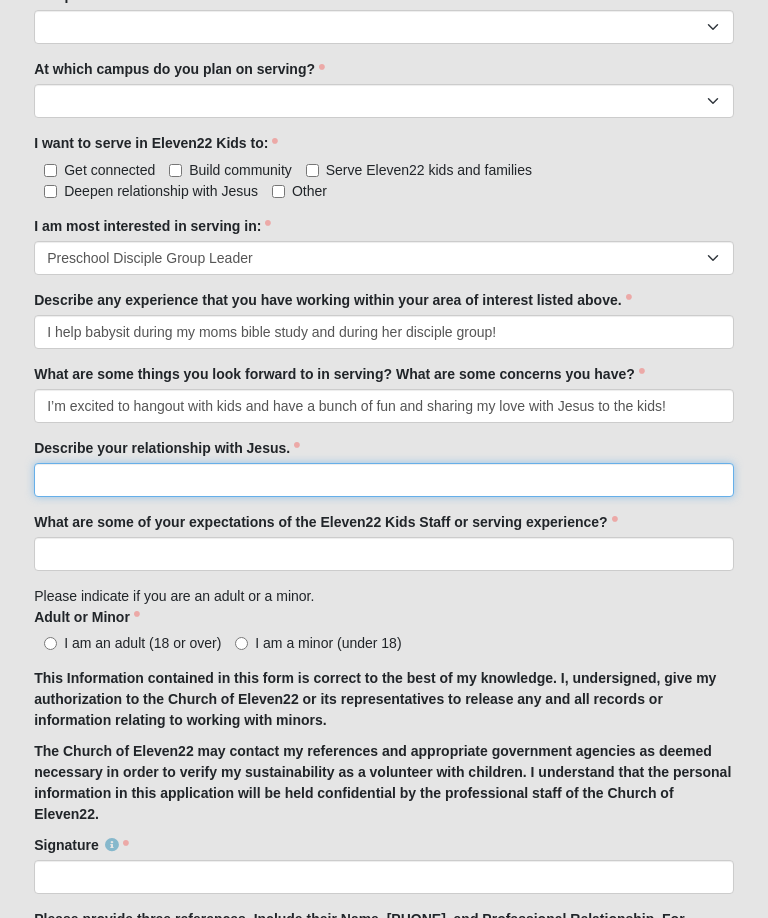 click on "Describe your relationship with Jesus." at bounding box center [384, 480] 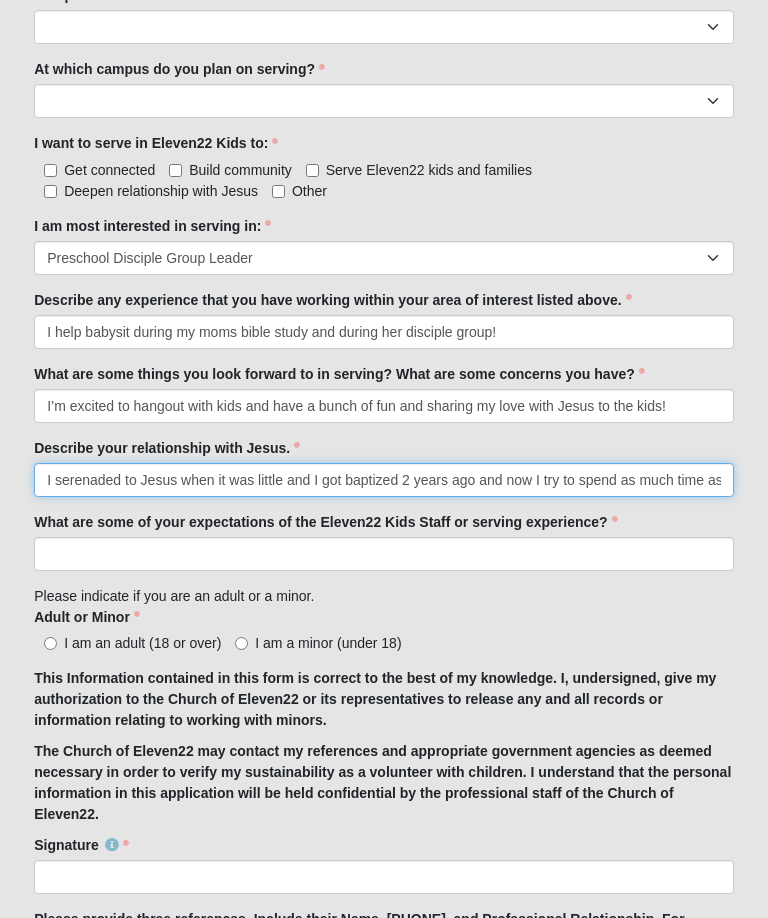 type on "I serenaded to Jesus when it was little and I got baptized 2 years ago and now I try to spend as much time as I can to read the Bible,pray, and worship him!" 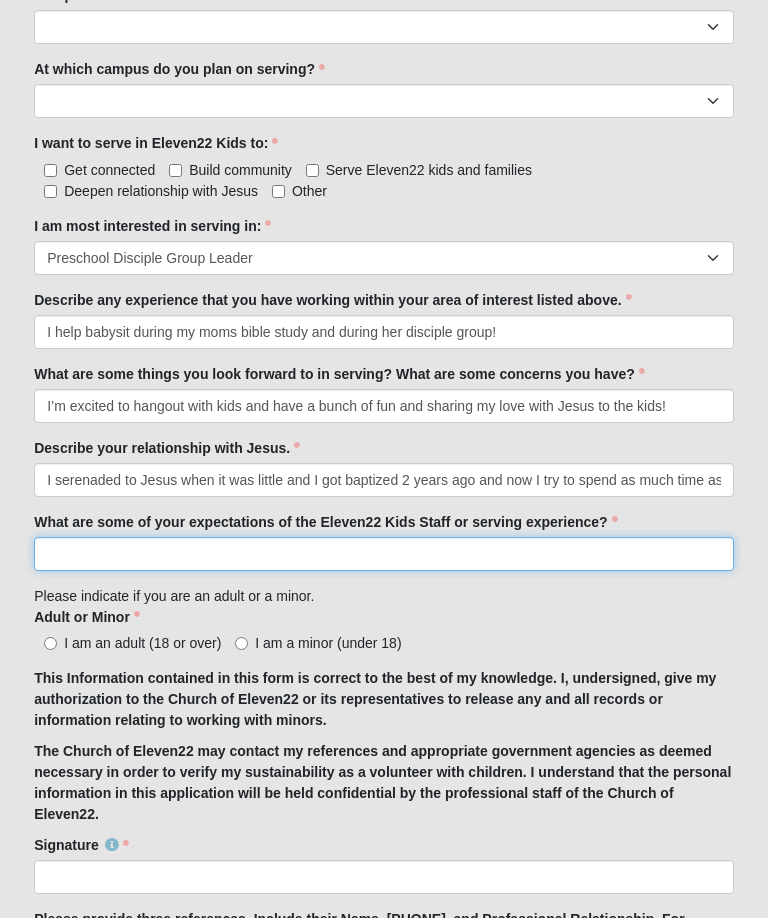 click on "What are some of your expectations of the Eleven22 Kids Staff or serving experience?" at bounding box center (384, 554) 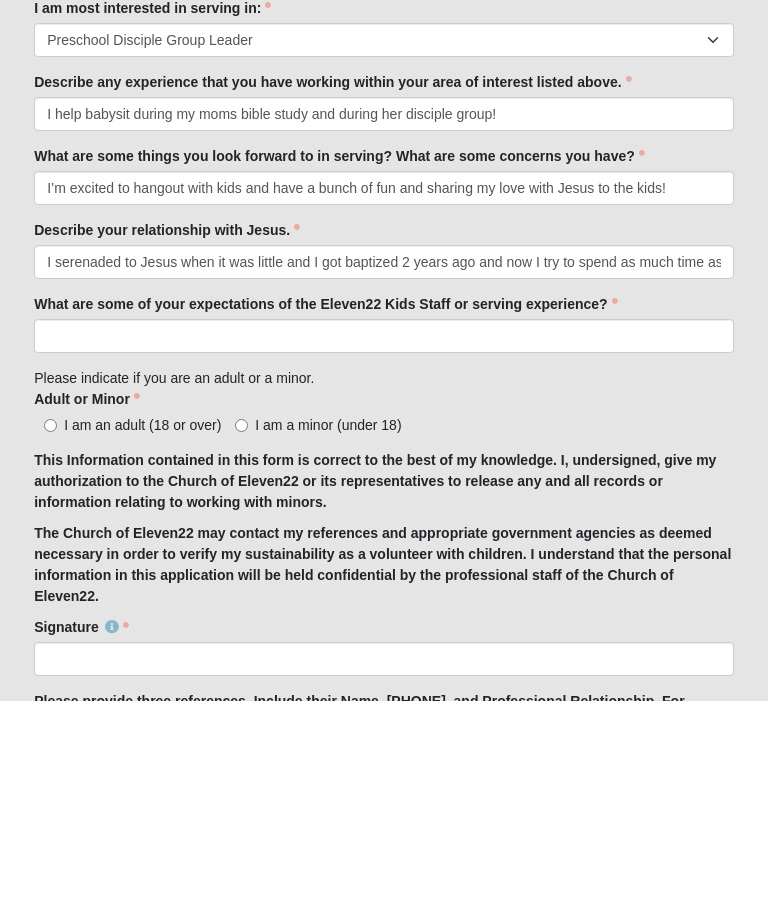 click on "I am a minor (under 18)" at bounding box center (241, 643) 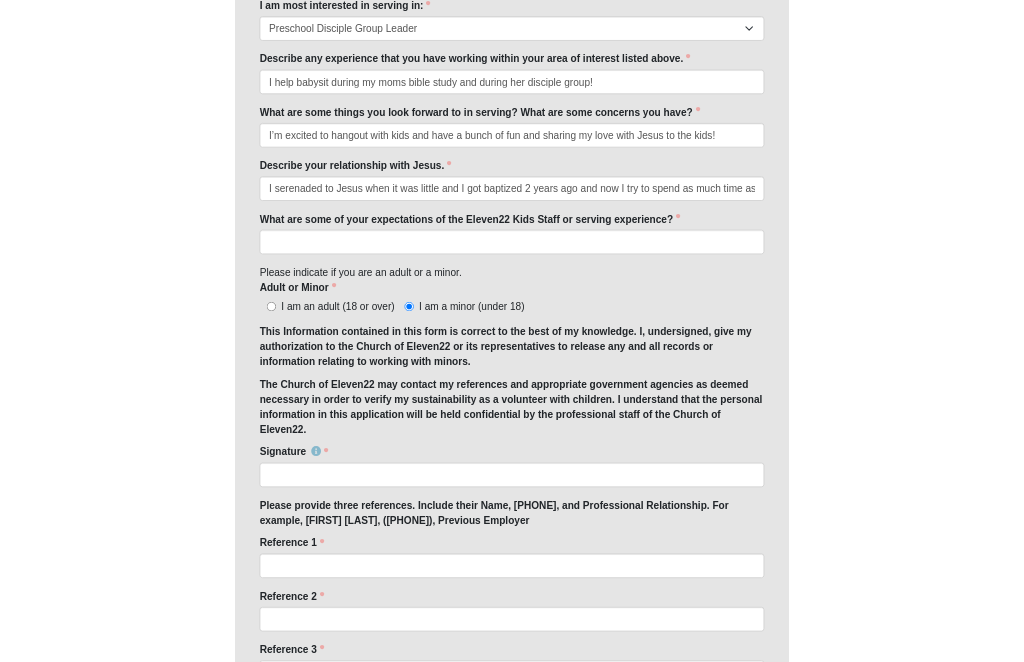 scroll, scrollTop: 1311, scrollLeft: 0, axis: vertical 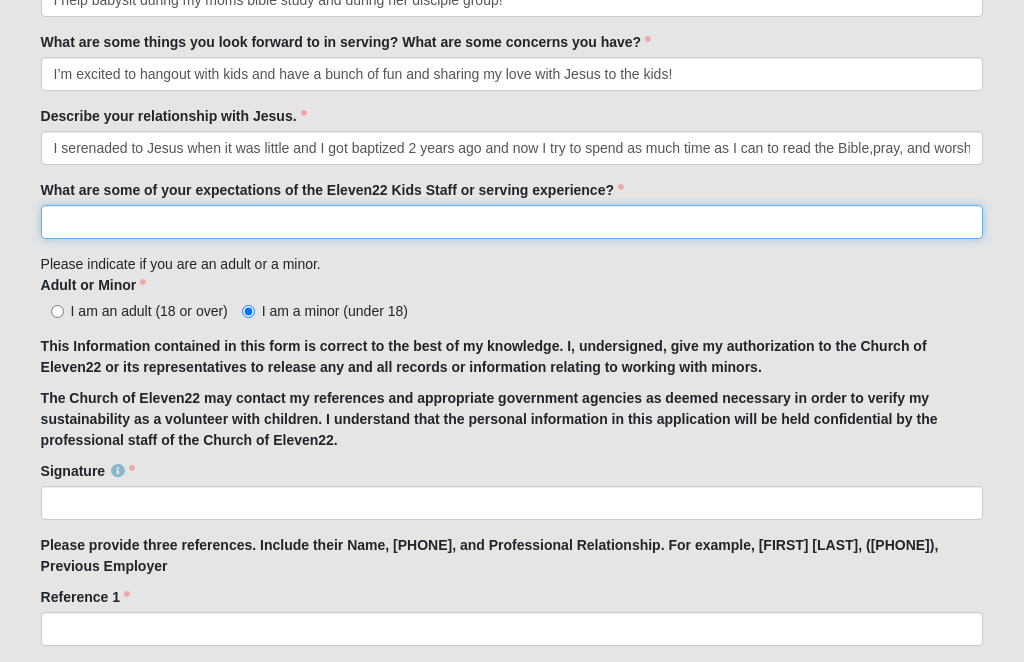 click on "What are some of your expectations of the Eleven22 Kids Staff or serving experience?" at bounding box center [512, 222] 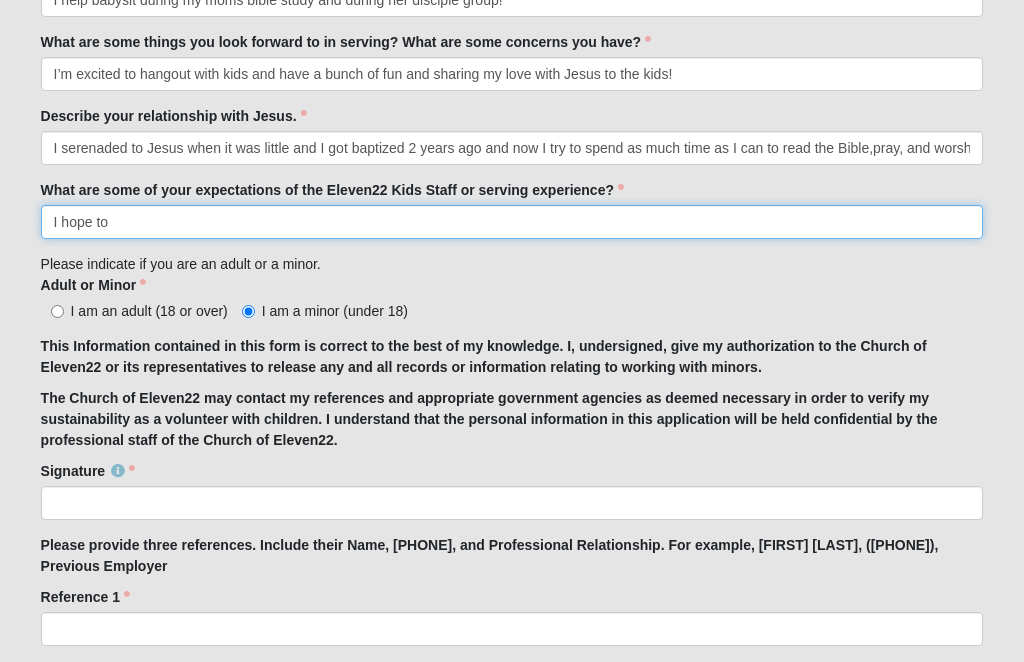 type on "I hope to" 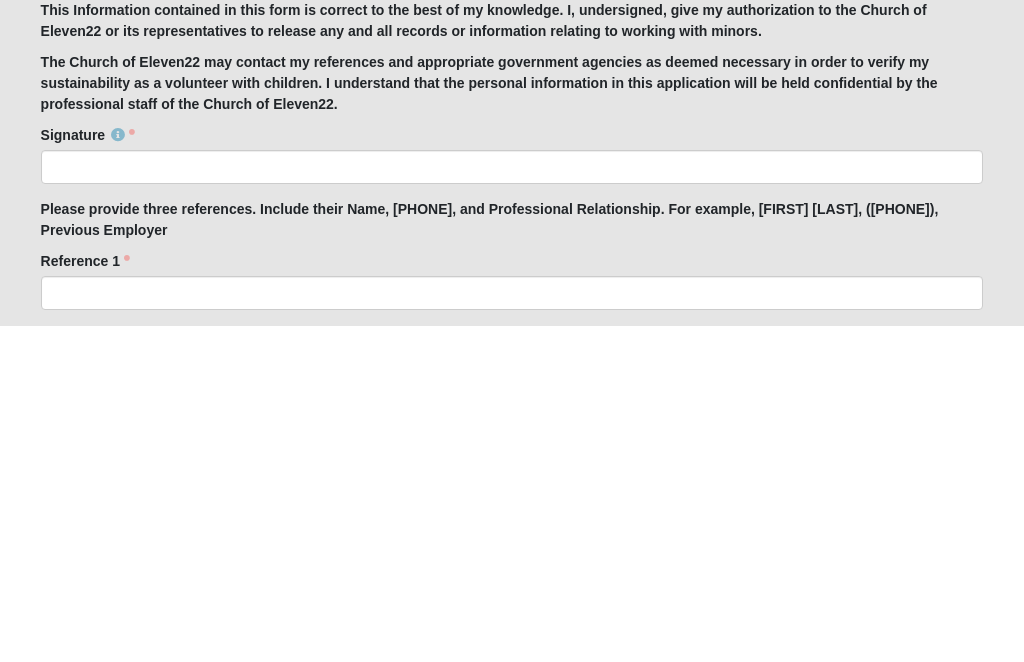 type on "I expect to make new friends with the serve staff and get to know them better!" 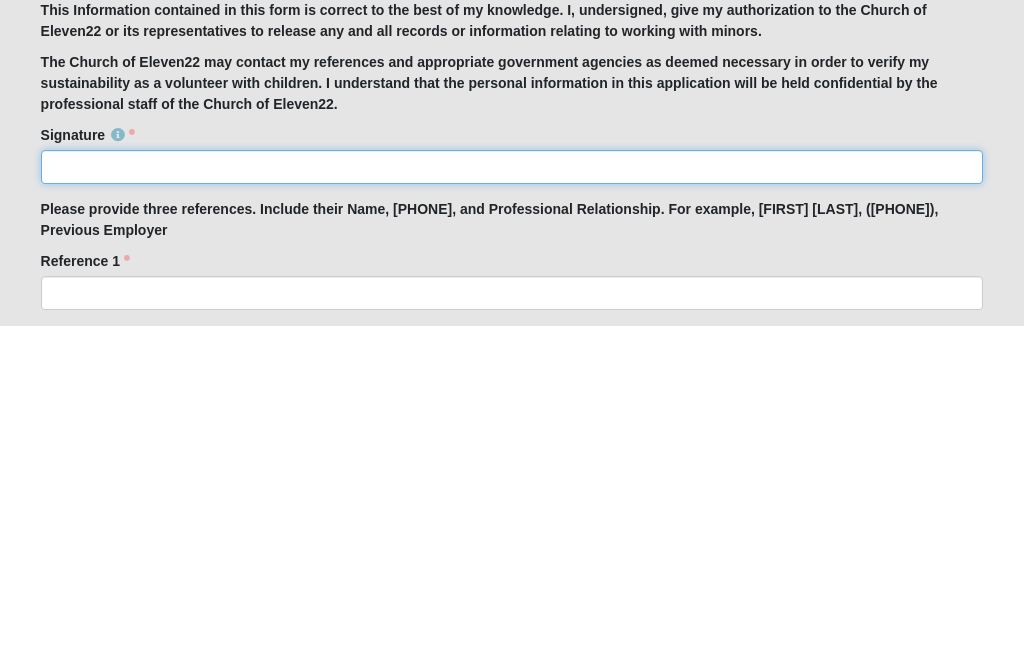 click on "Signature" at bounding box center [512, 503] 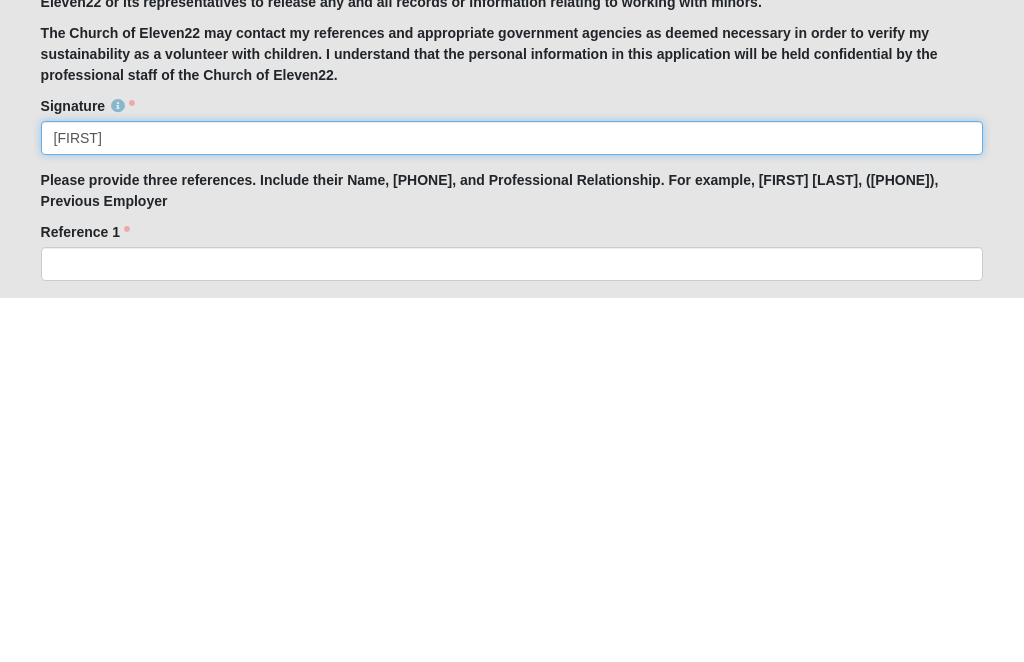 scroll, scrollTop: 1315, scrollLeft: 0, axis: vertical 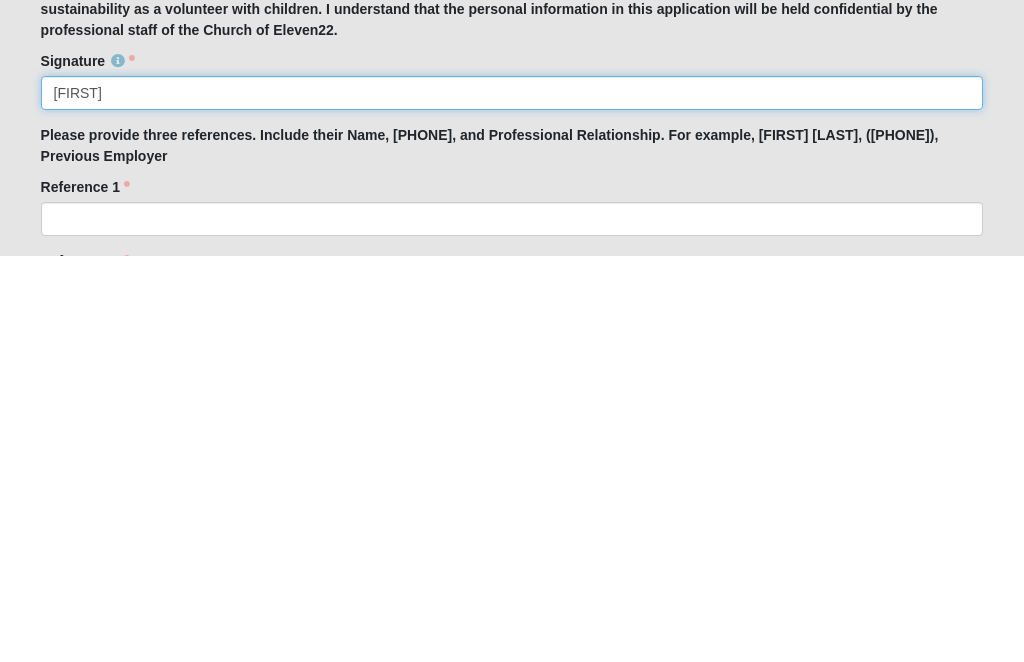 type on "[FIRST]" 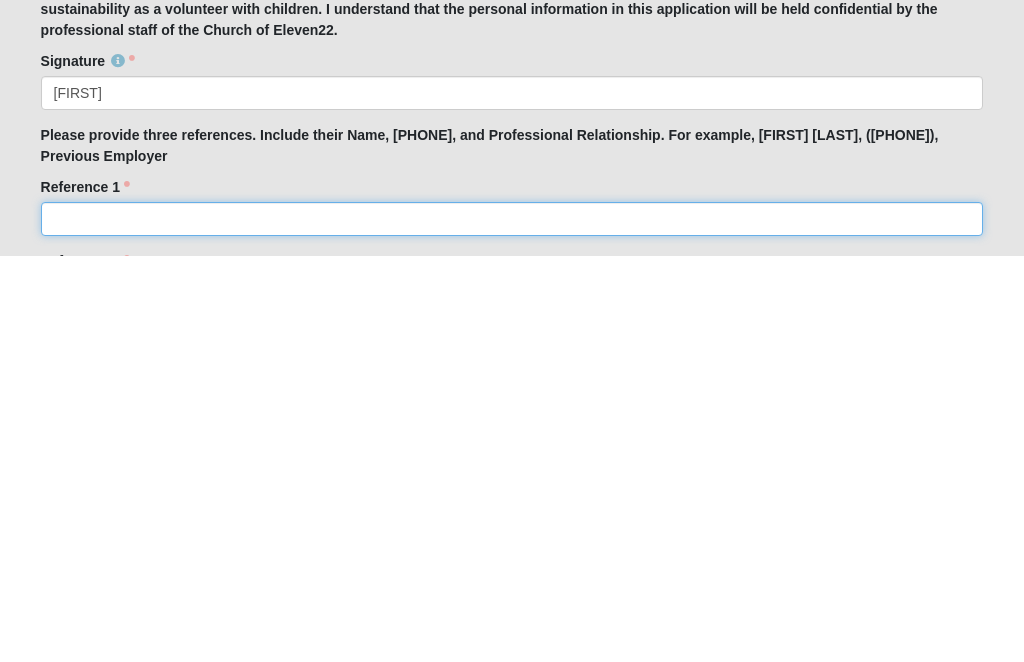 click on "Reference 1" at bounding box center (512, 625) 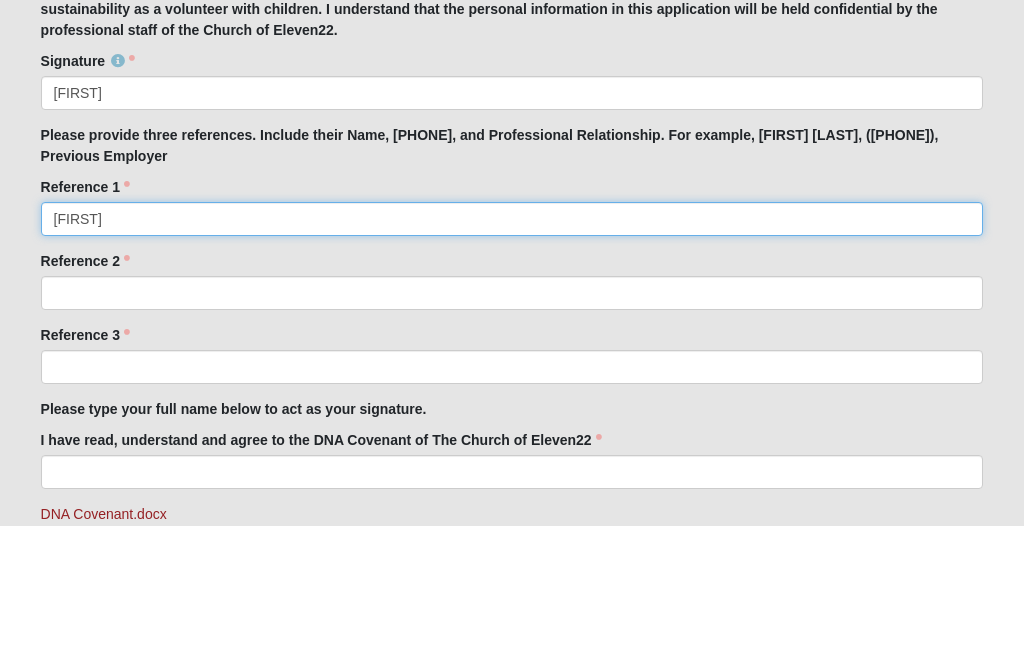 scroll, scrollTop: 1585, scrollLeft: 0, axis: vertical 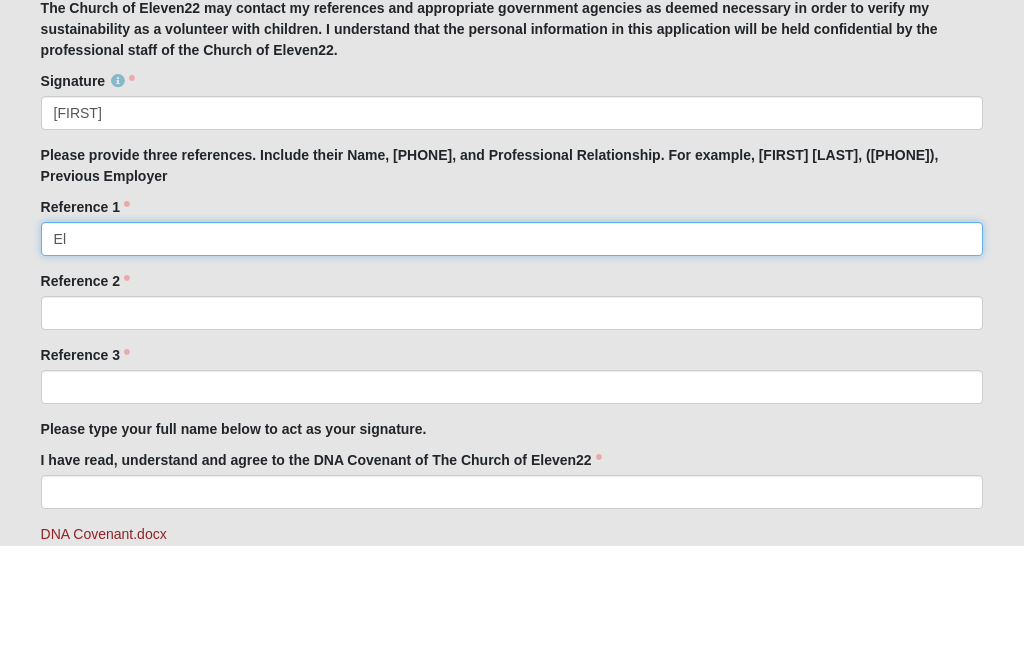 type on "E" 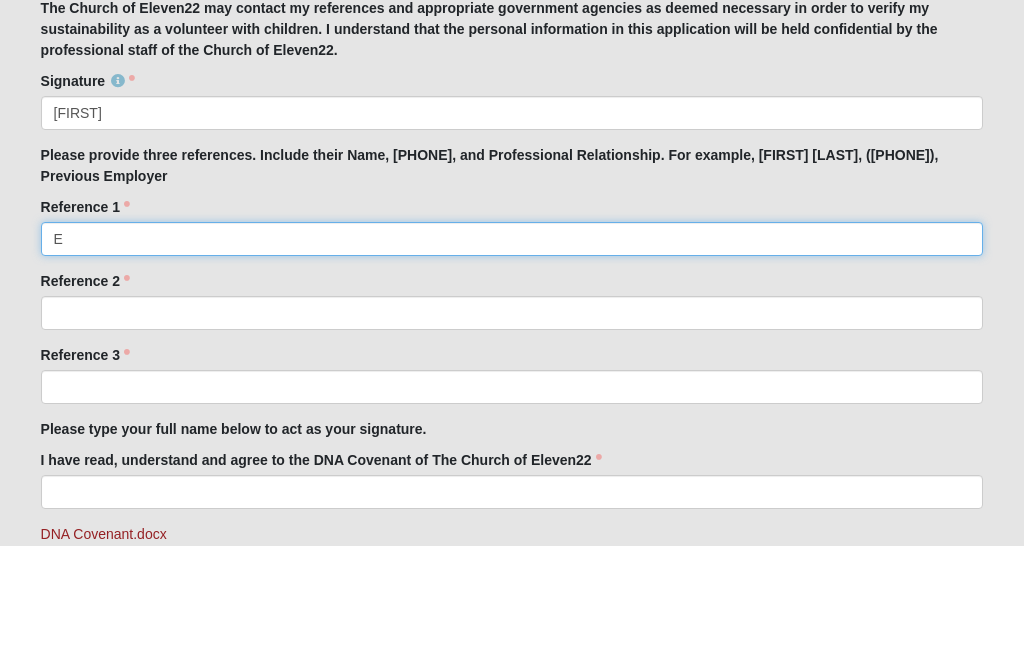 type 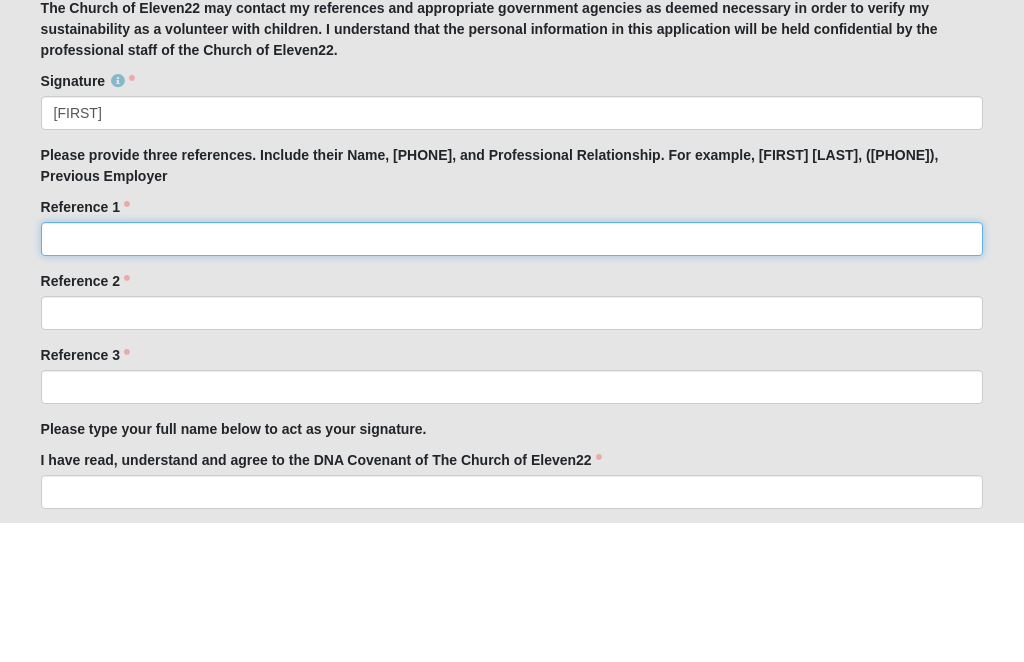 scroll, scrollTop: 1561, scrollLeft: 0, axis: vertical 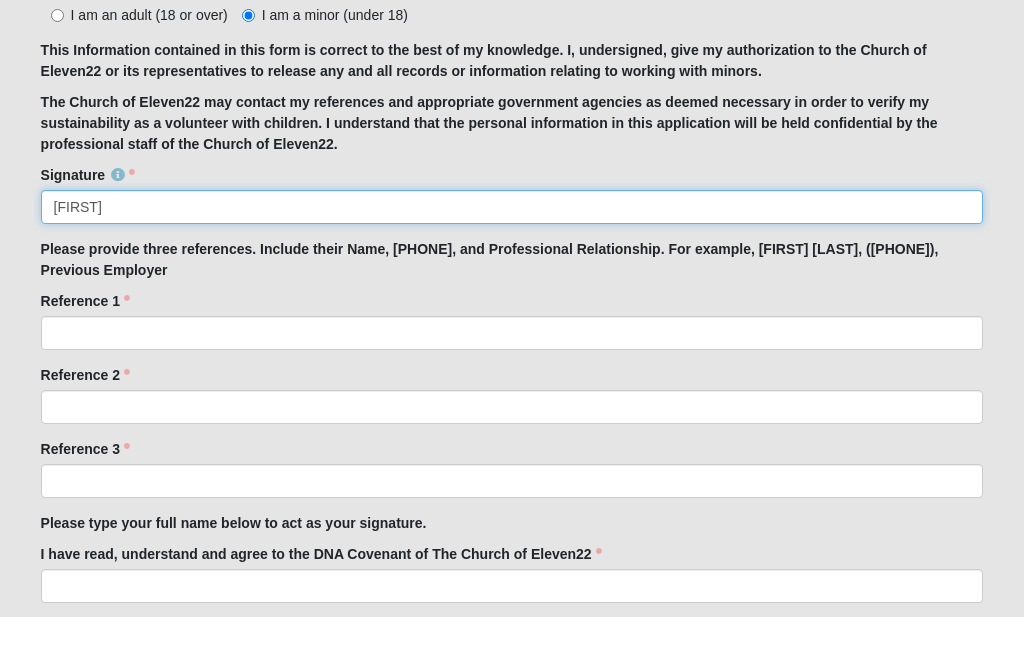 click on "[FIRST]" at bounding box center [512, 253] 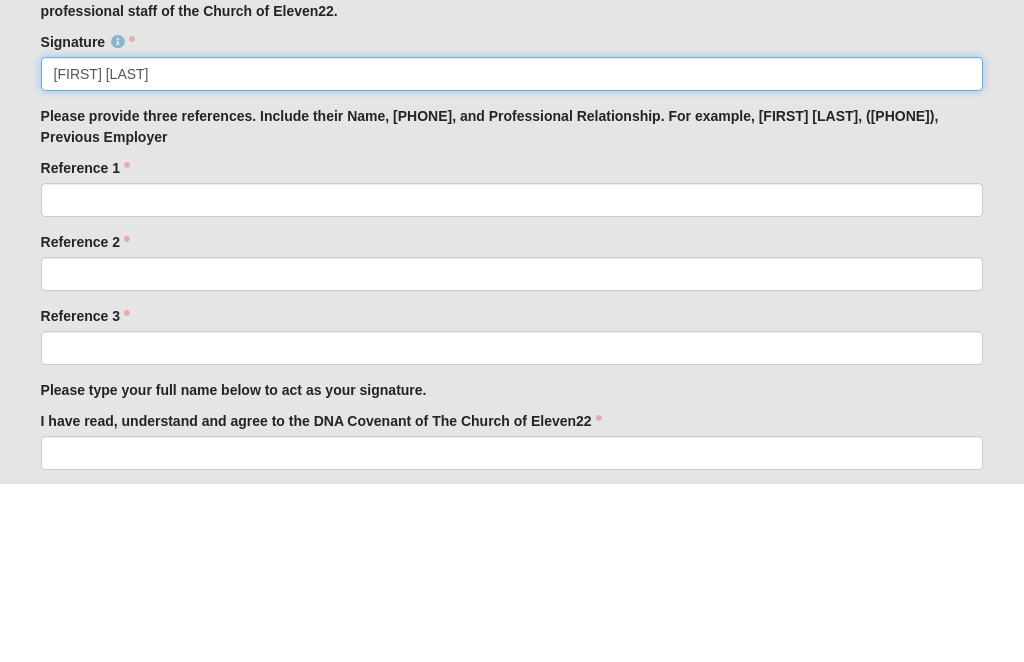 type on "Ellyn myers" 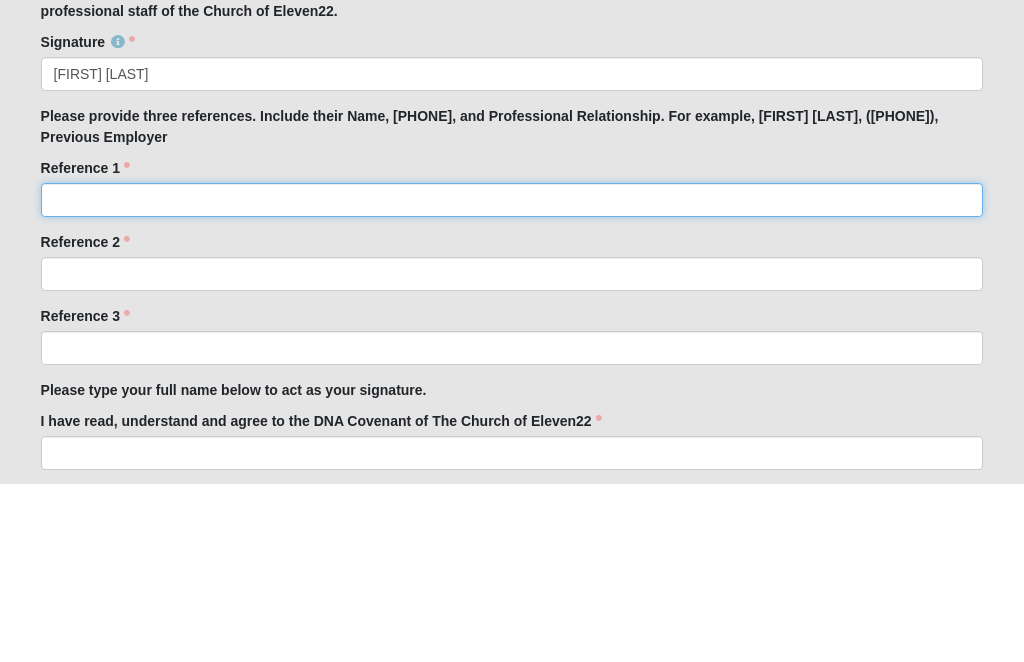 click on "Reference 1" at bounding box center [512, 379] 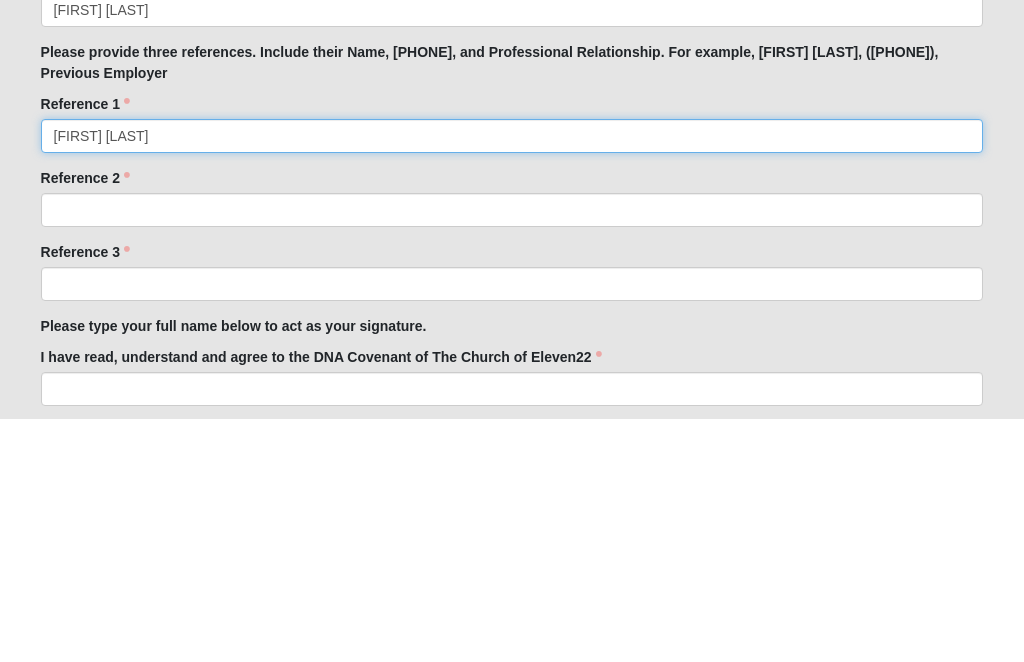 type on "Chrissy Collins" 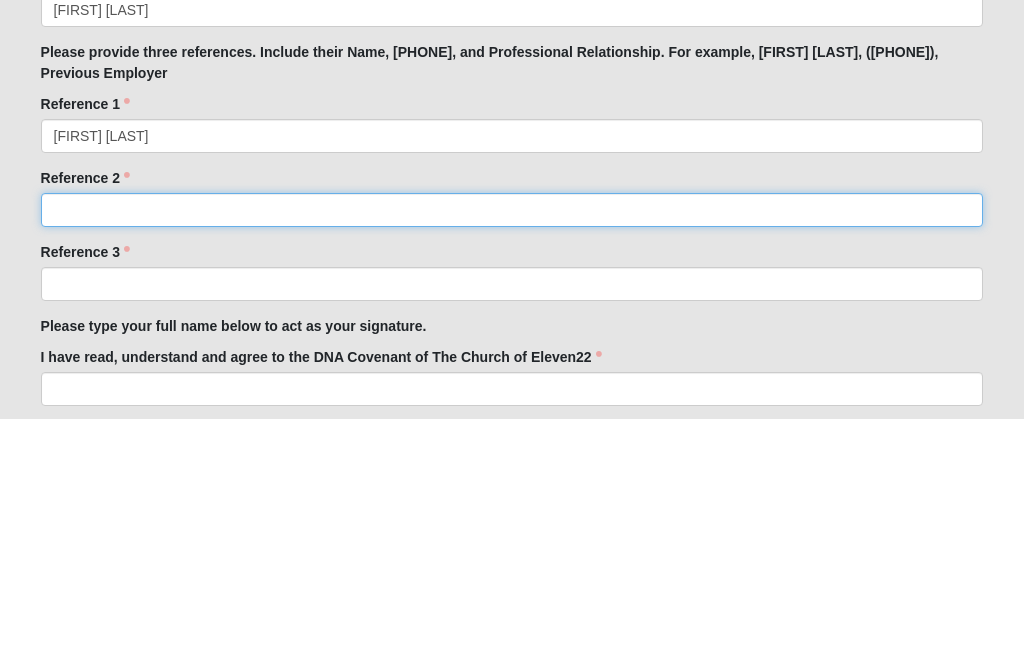 click on "Reference 2" at bounding box center [512, 453] 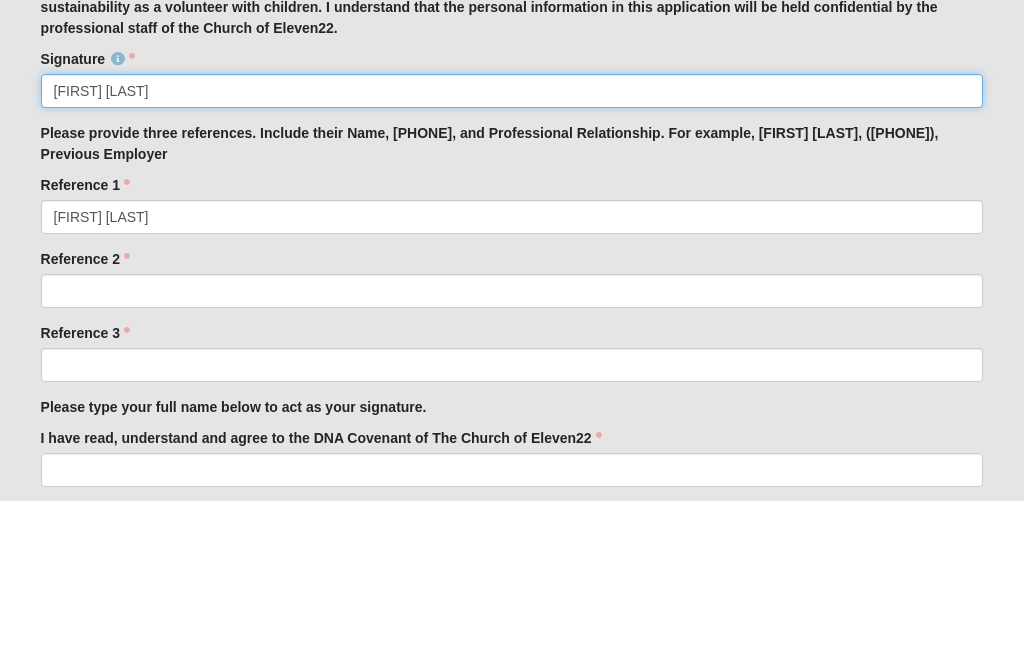 click on "Ellyn myers" at bounding box center (512, 253) 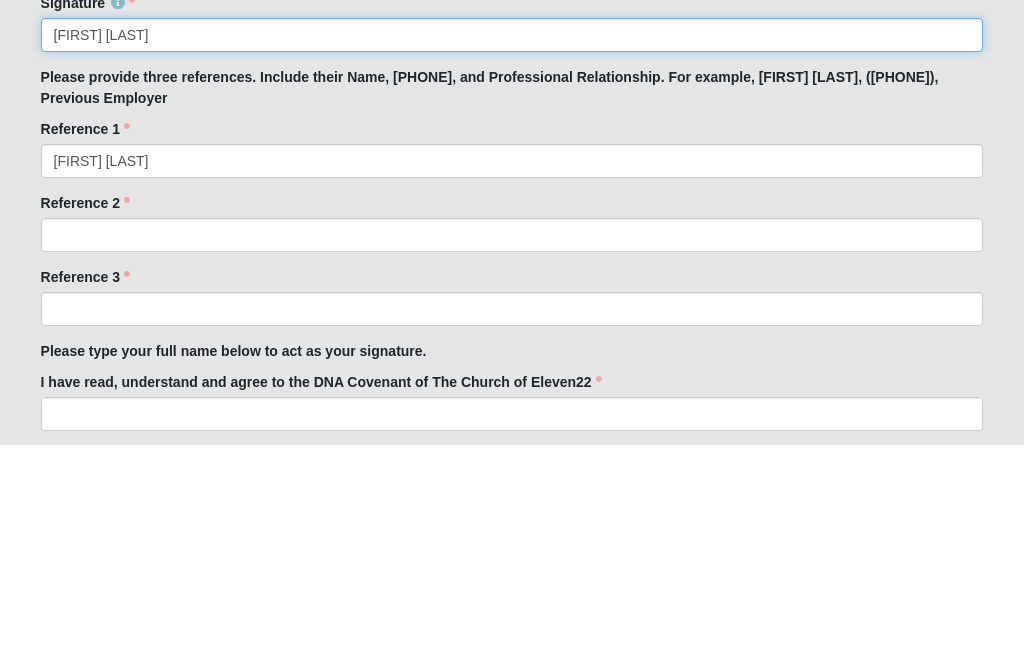 type on "Ellyn Myers" 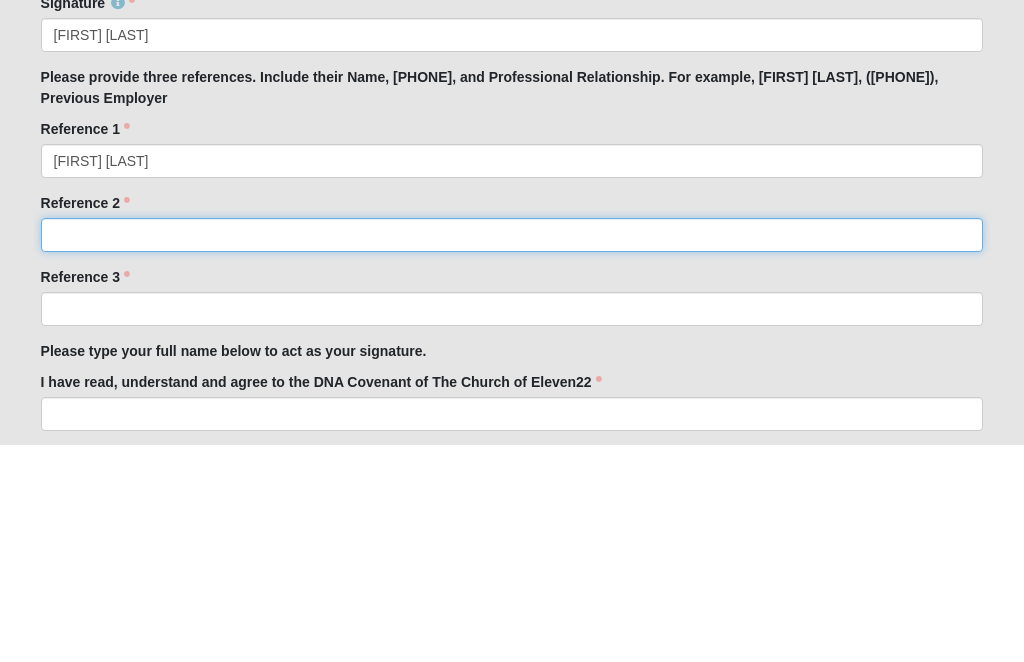 click on "Reference 2" at bounding box center (512, 453) 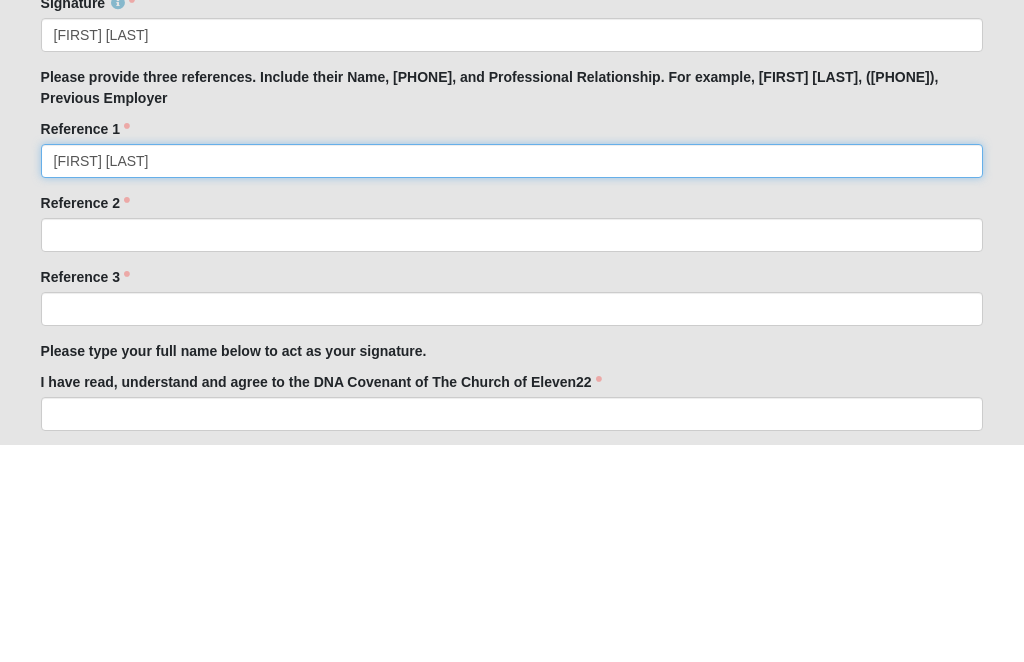 click on "Chrissy Collins" at bounding box center (512, 379) 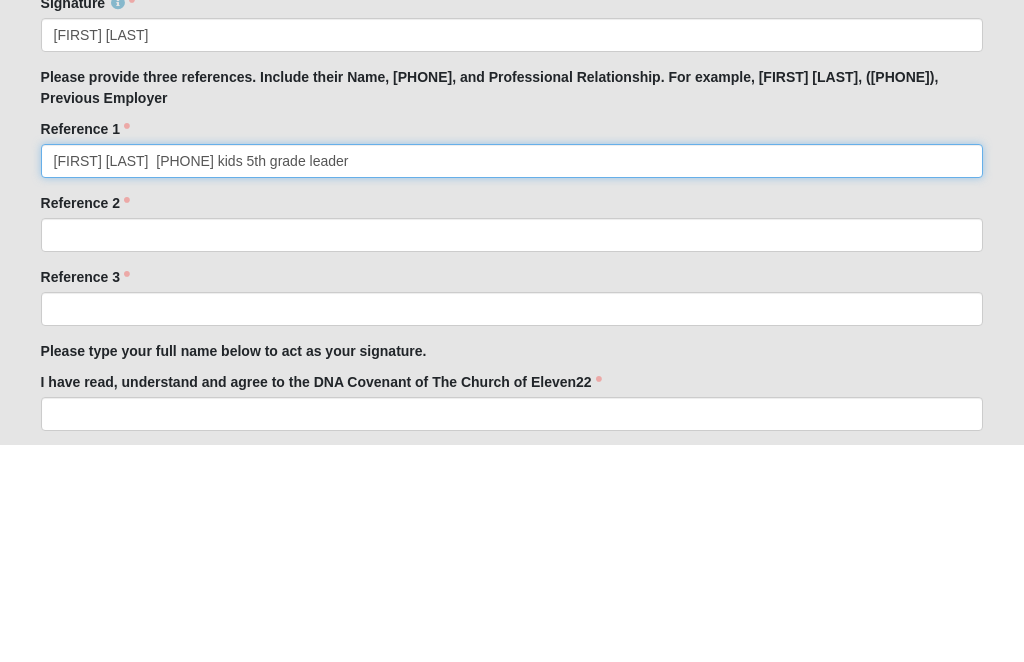 type on "Chrissy Collins  4782580747 kids 5th grade leader" 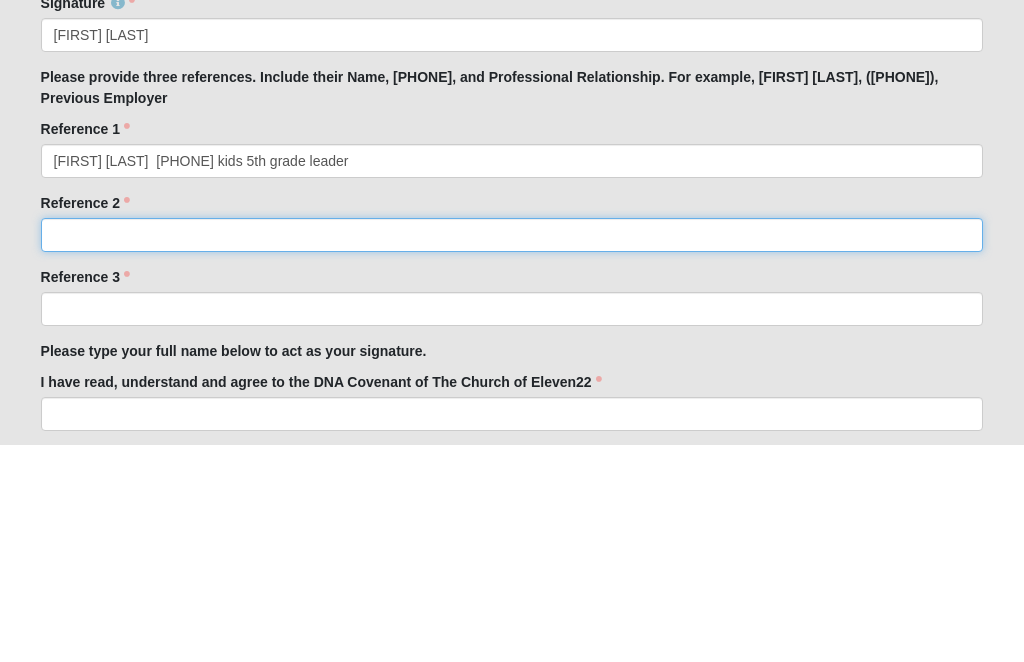 click on "Reference 2" at bounding box center [512, 453] 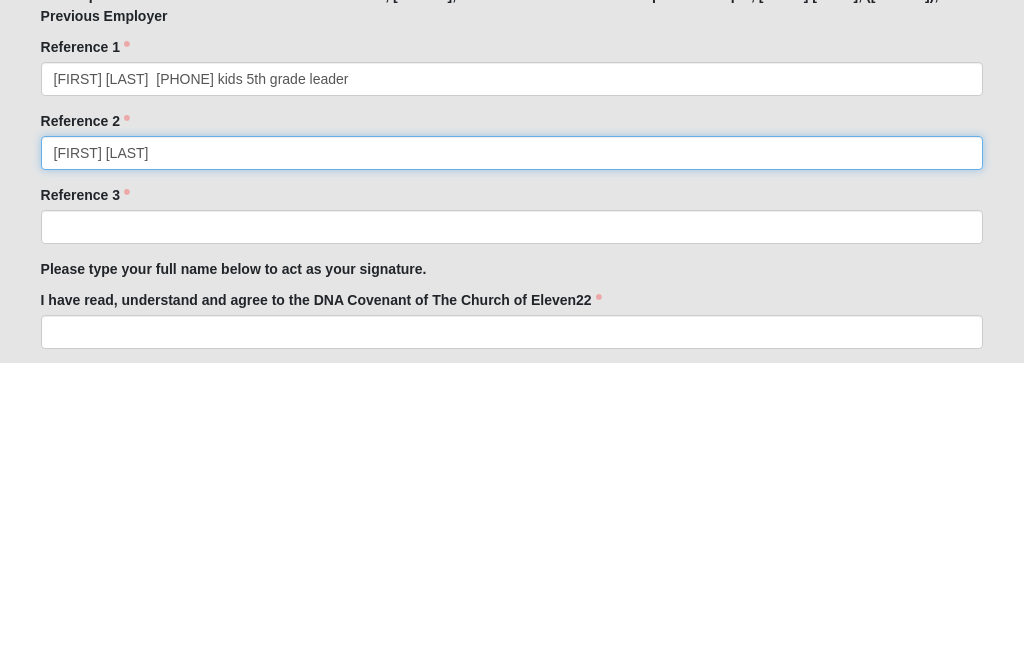type on "Megan James" 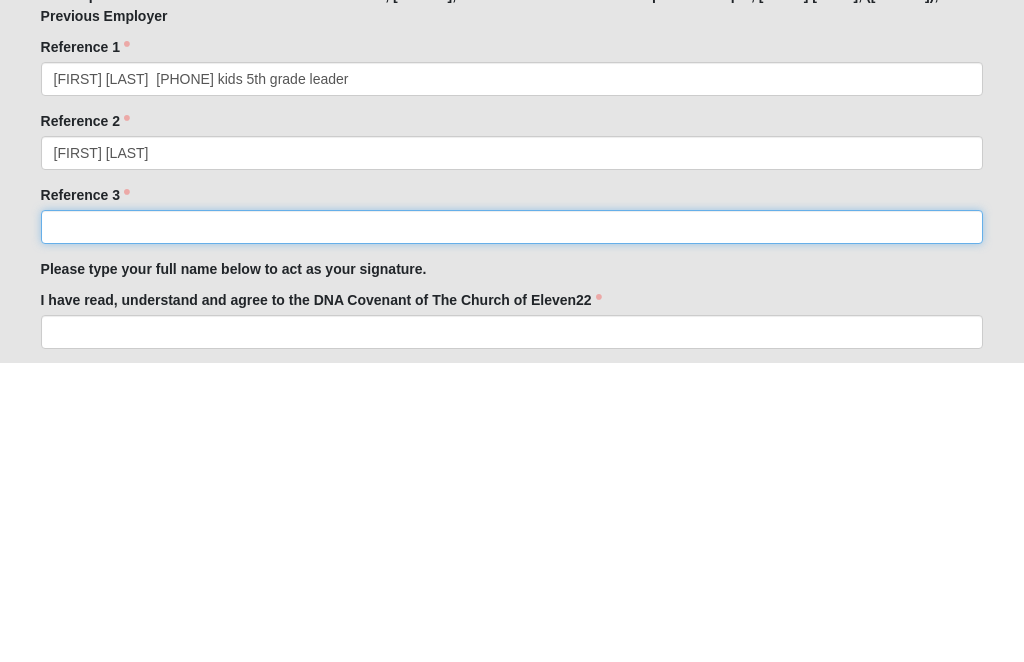 click on "Reference 3" at bounding box center (512, 527) 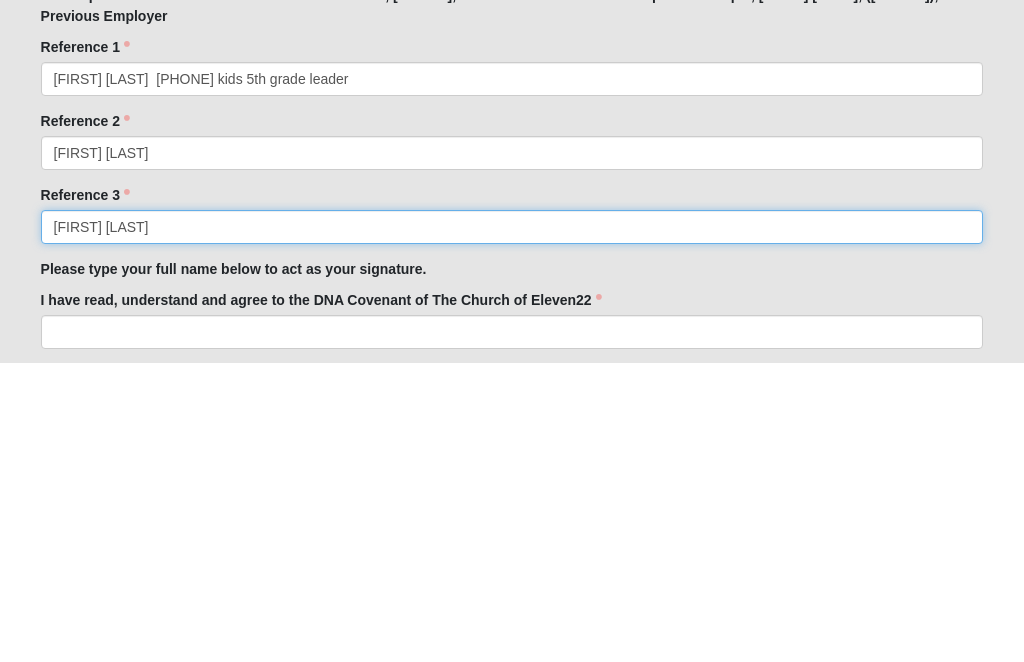type on "Macon jones" 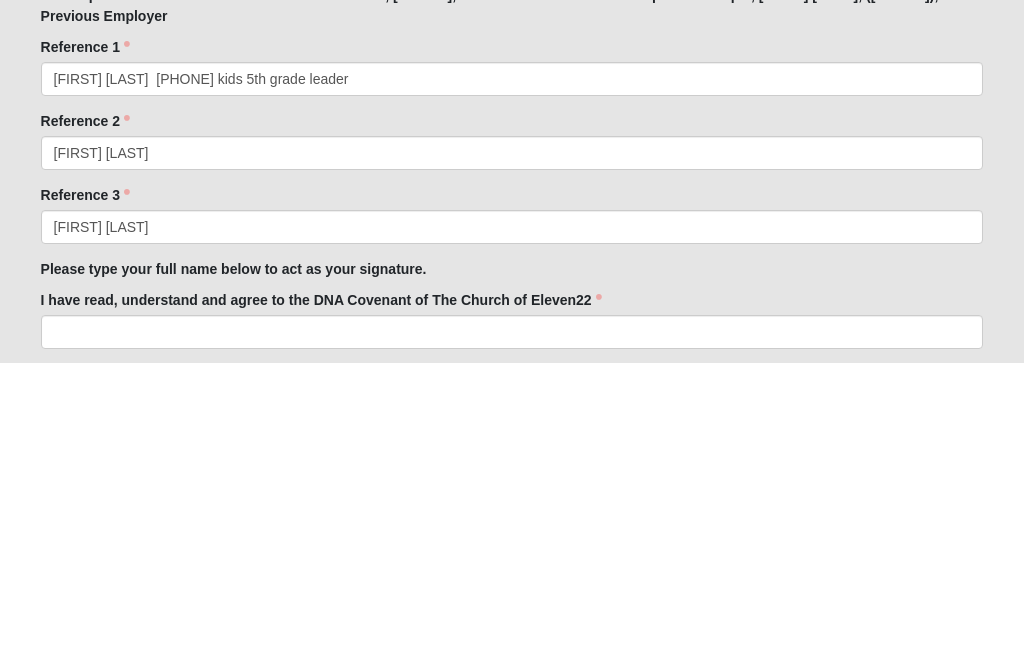 click on "Reference 3
Macon jones
Reference 3 is required." at bounding box center [512, 514] 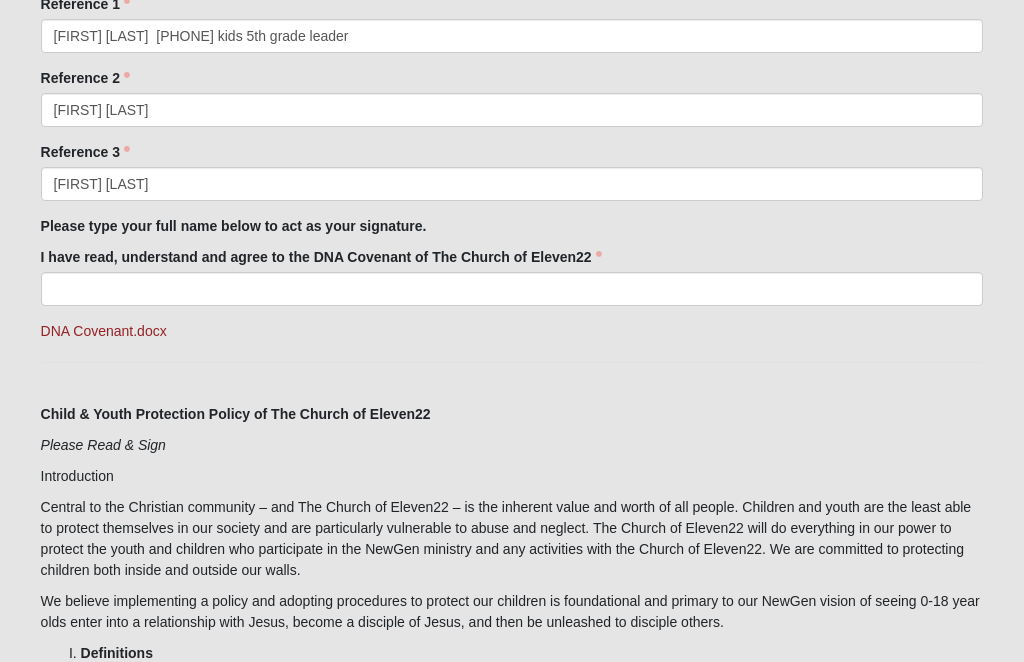 scroll, scrollTop: 1907, scrollLeft: 0, axis: vertical 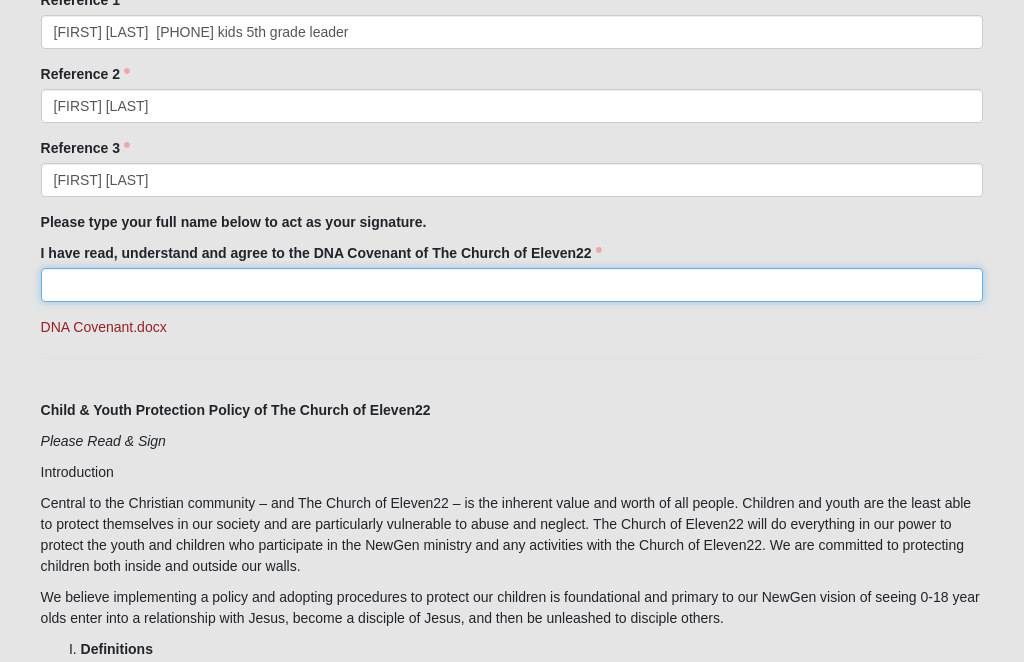 click on "I have read, understand and agree to the DNA Covenant of The Church of Eleven22" at bounding box center (512, 286) 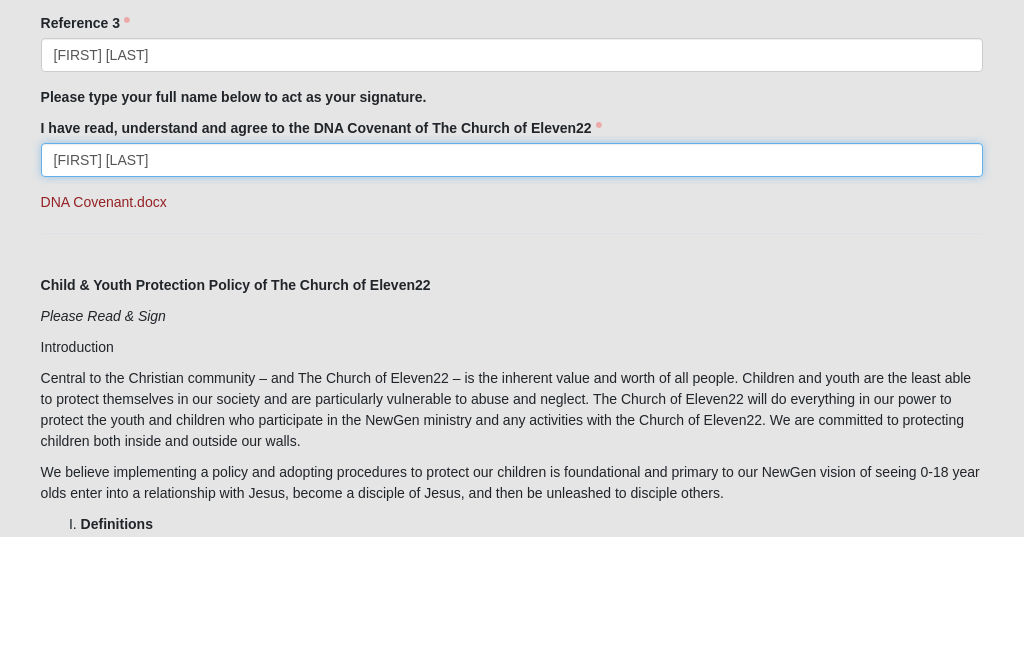 type on "Ellyn Myers" 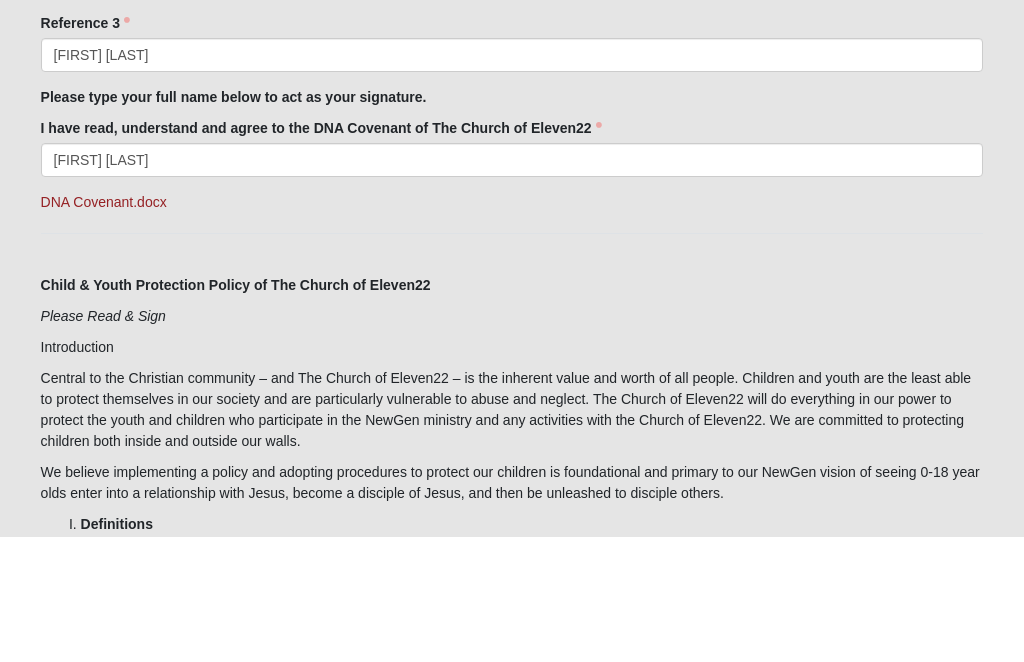 click on "DNA Covenant.docx" at bounding box center (512, 328) 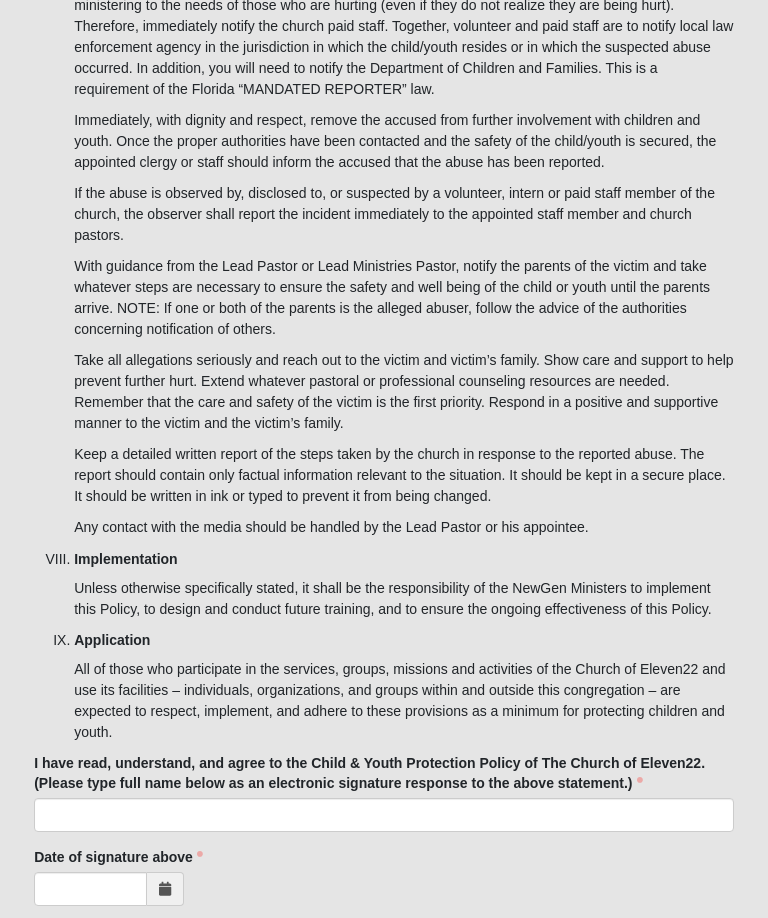 scroll, scrollTop: 7437, scrollLeft: 0, axis: vertical 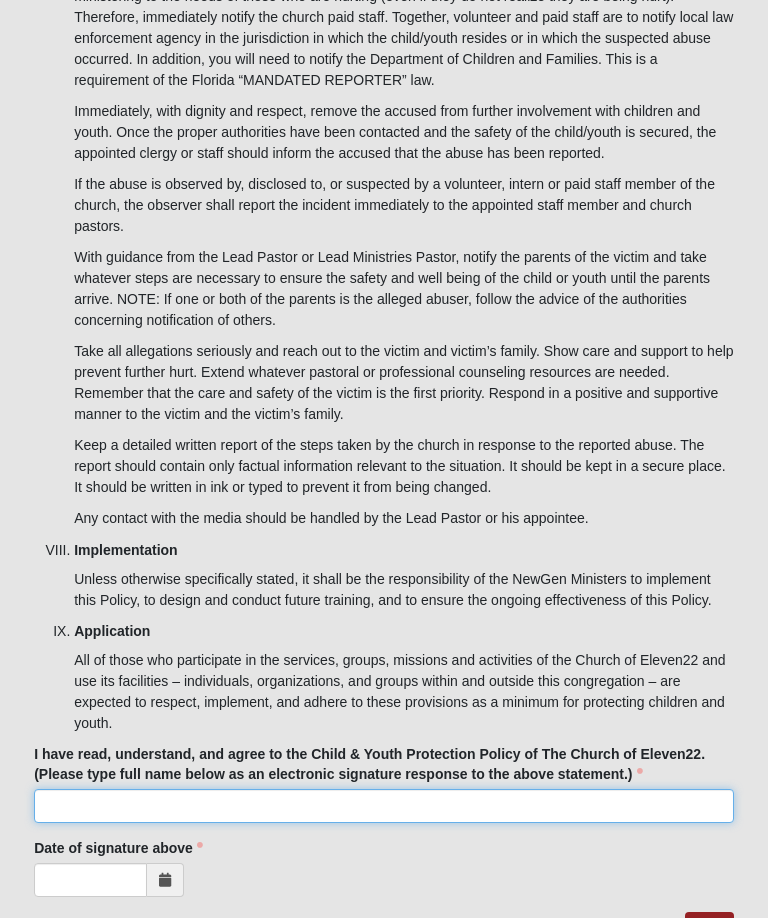 click on "I have read, understand, and agree to the Child & Youth Protection Policy of The Church of Eleven22. (Please type full name below as an electronic signature response to the above statement.)" at bounding box center [384, 807] 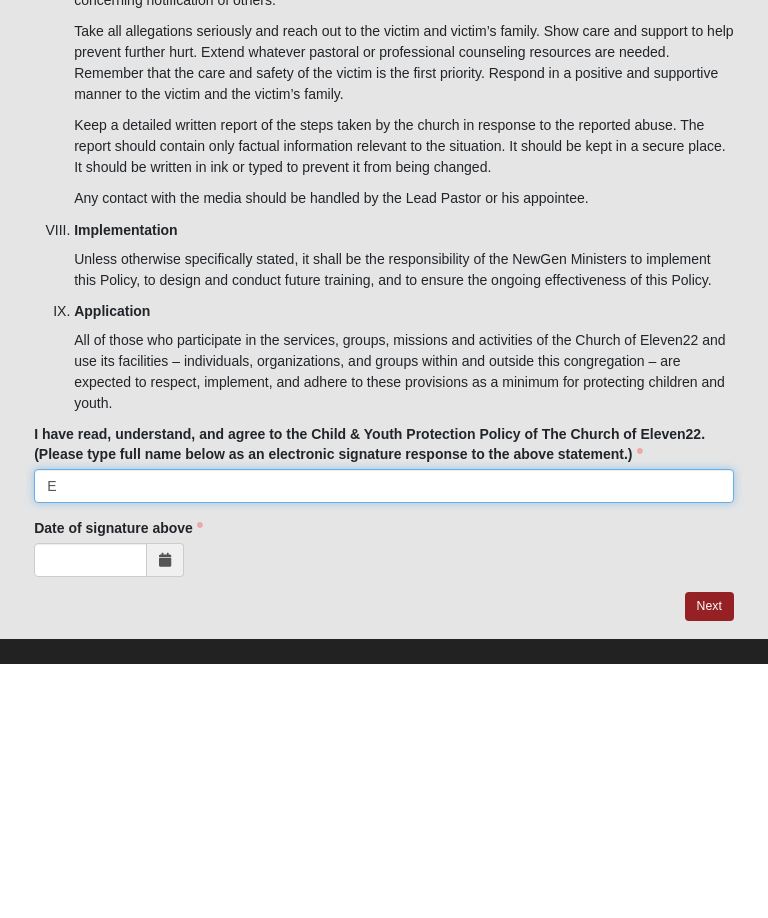 scroll, scrollTop: 7503, scrollLeft: 0, axis: vertical 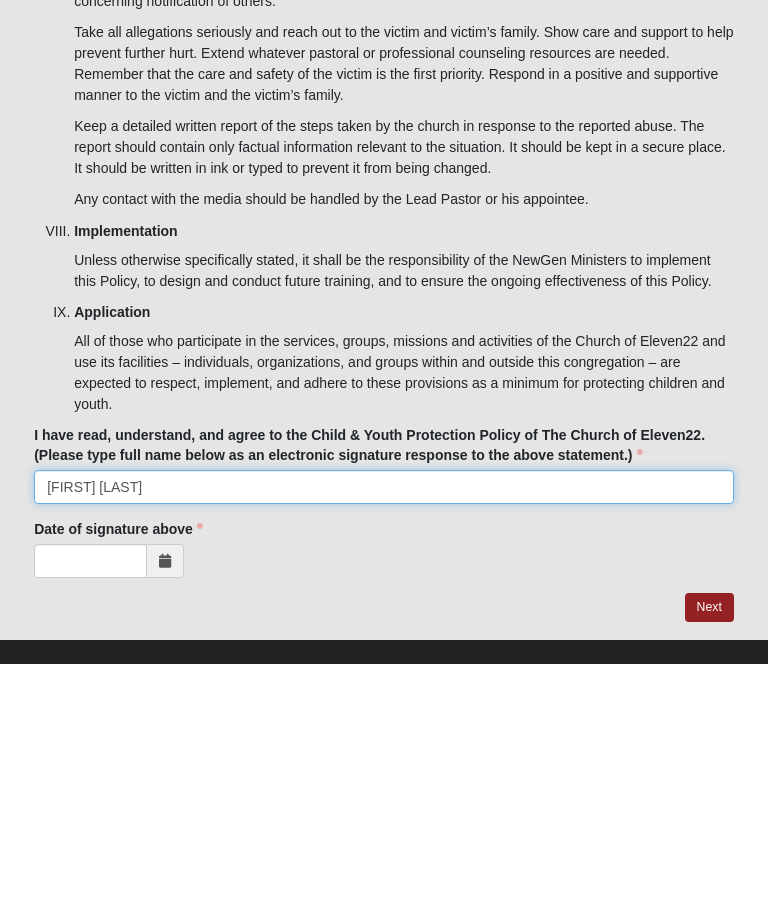 type on "Ellyn Myers" 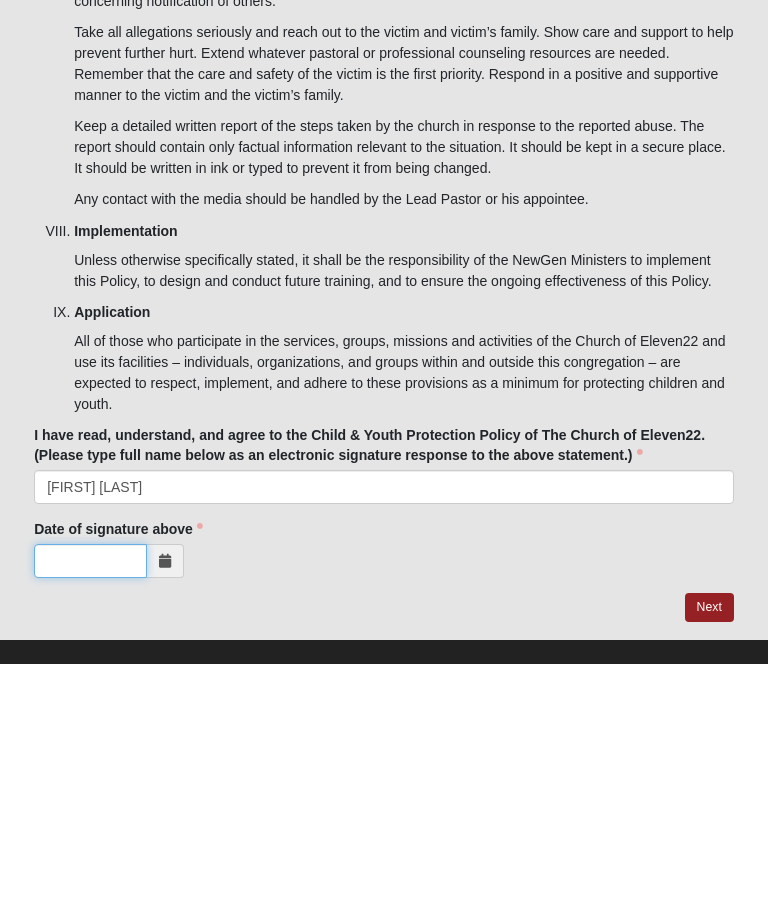 click on "Date of signature above" at bounding box center (90, 815) 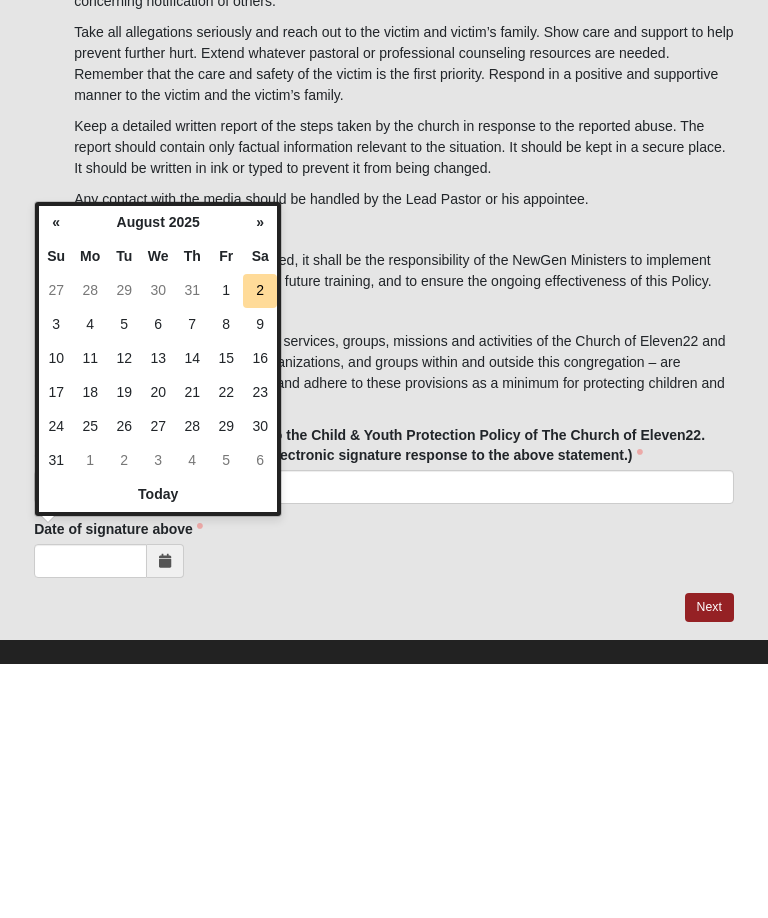click on "Mo" at bounding box center [90, 511] 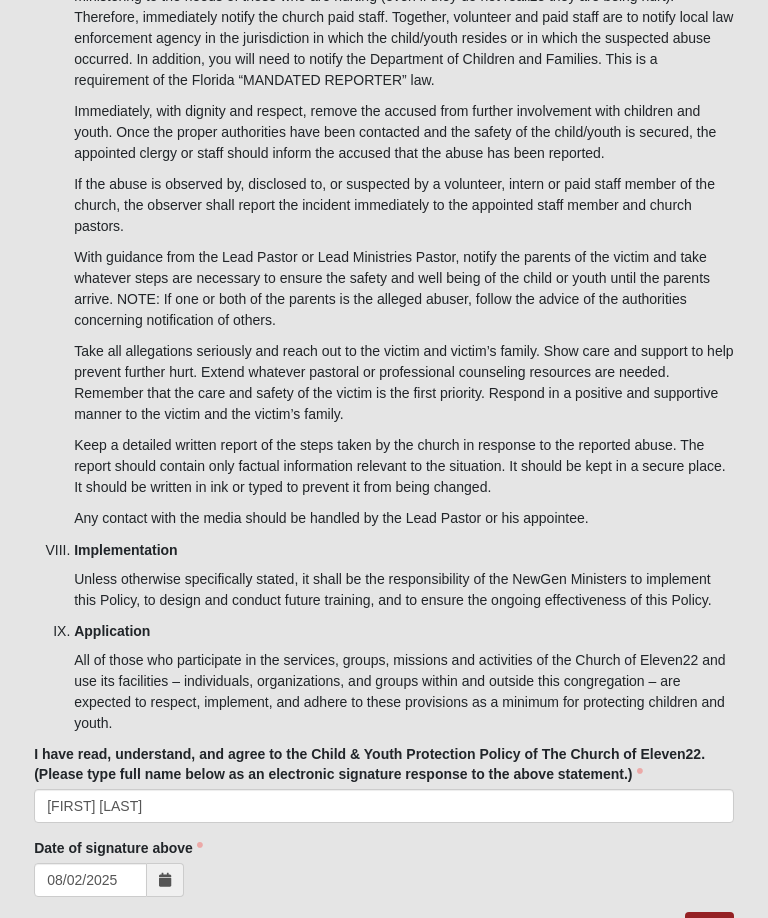 scroll, scrollTop: 7437, scrollLeft: 0, axis: vertical 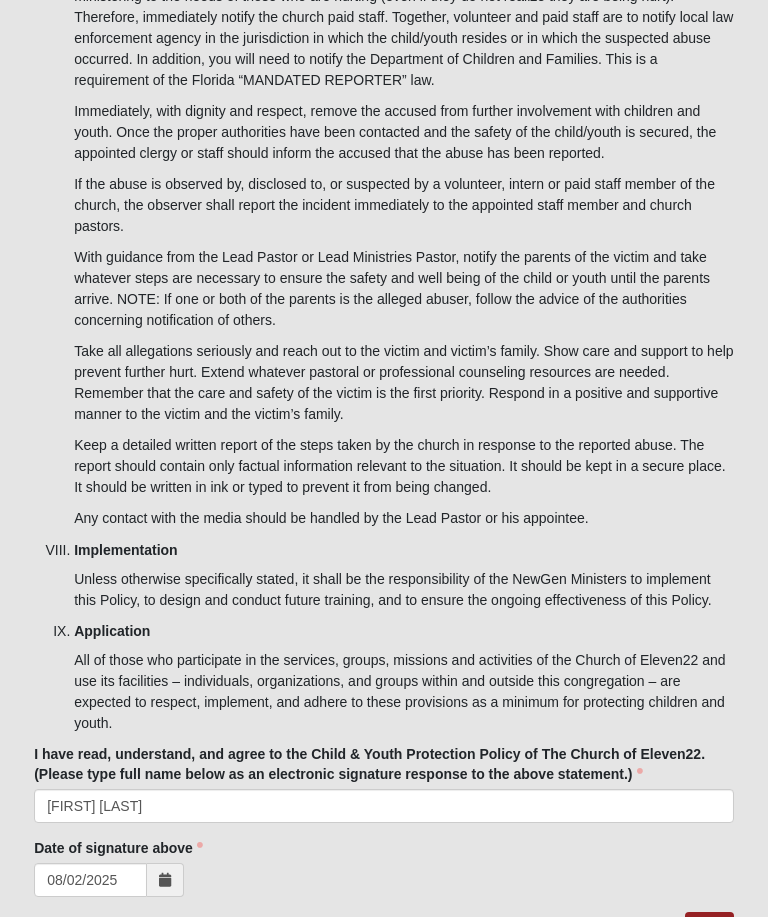 click on "Next" at bounding box center (709, 927) 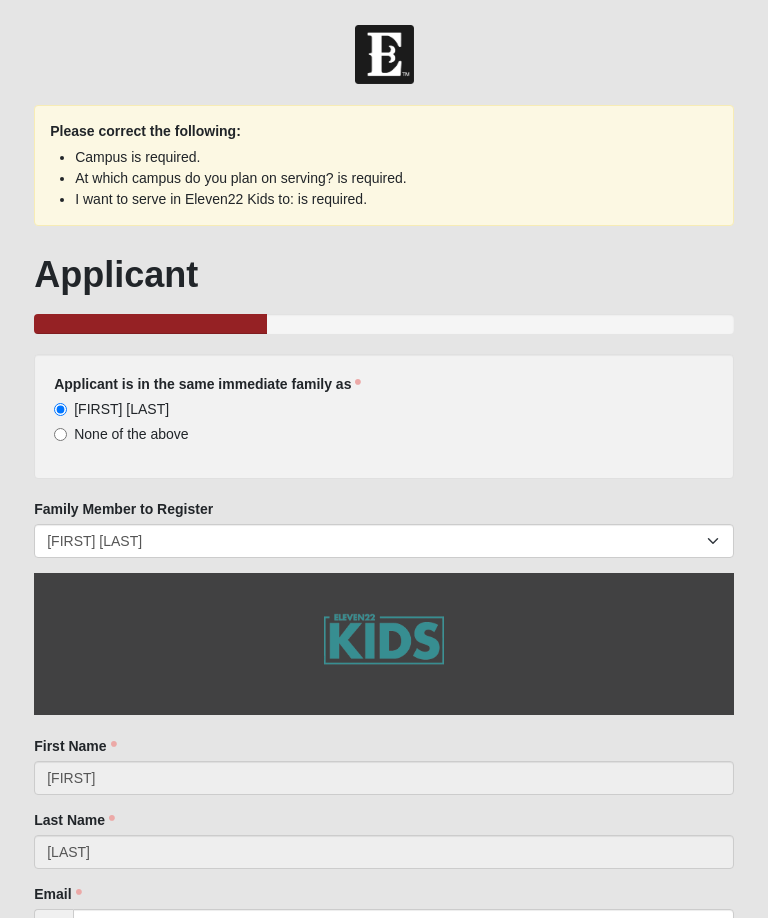click on "Campus is required." at bounding box center [384, 157] 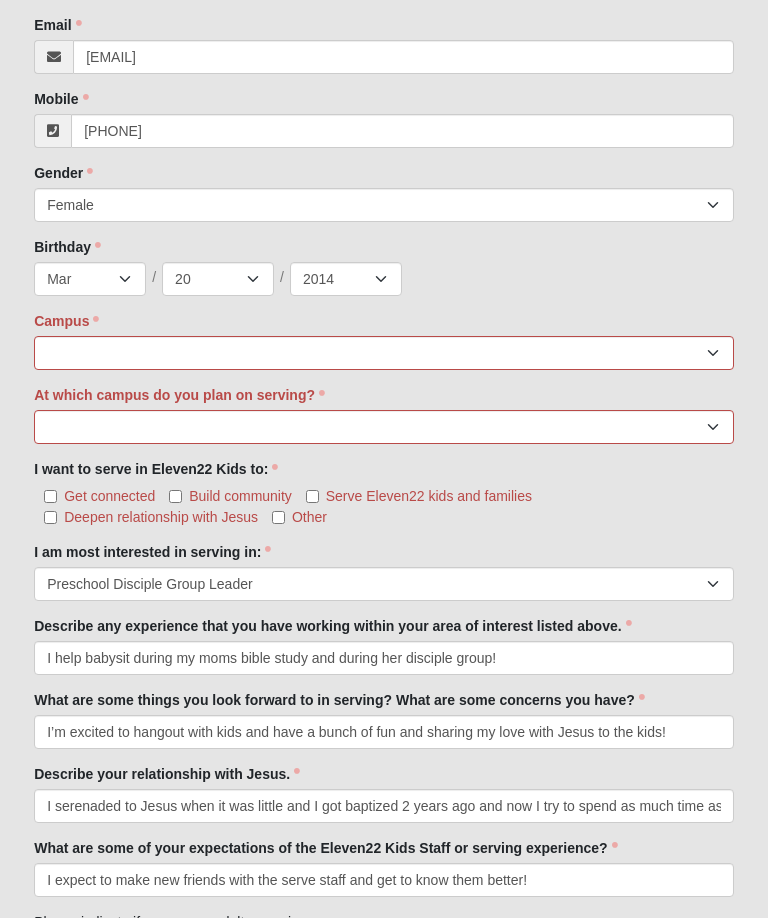 scroll, scrollTop: 901, scrollLeft: 0, axis: vertical 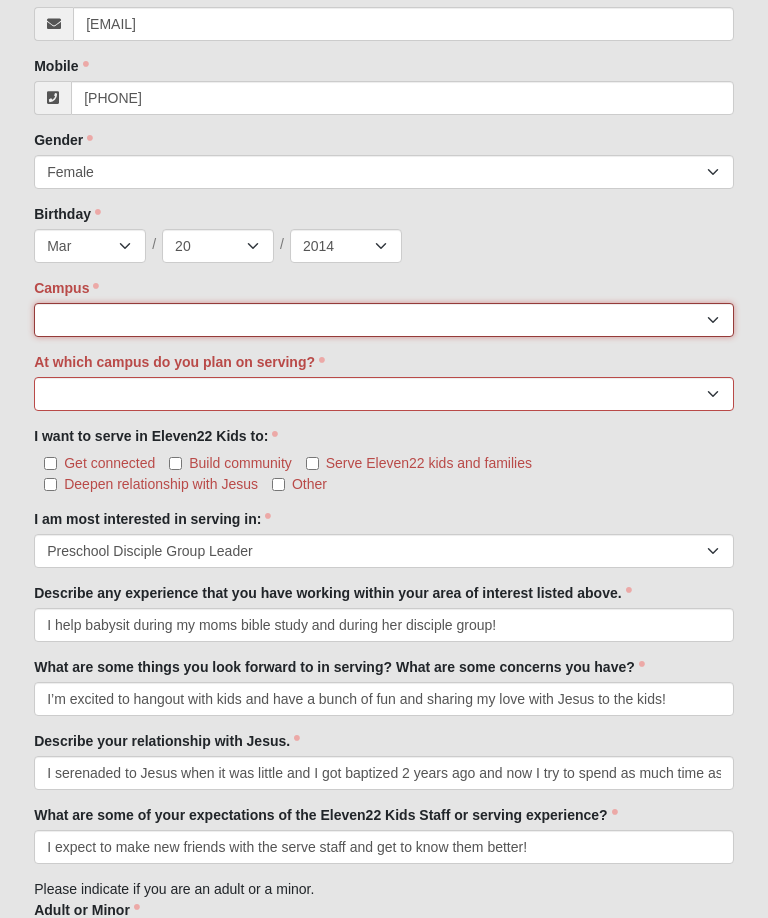 click on "Arlington
Baymeadows
Eleven22 Online
Fleming Island
Jesup
Mandarin
North Jax
Orange Park
Outpost
Palatka (Coming Soon)
Ponte Vedra
San Pablo
St. Johns
St. Augustine (Coming Soon)
Wildlight
NONE" at bounding box center (384, 321) 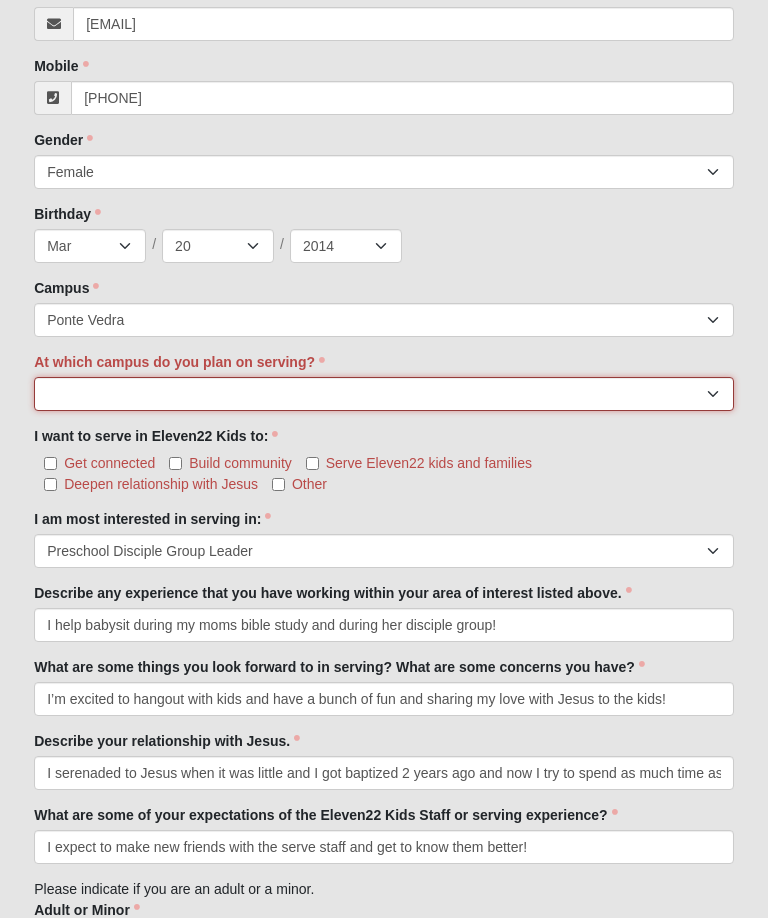 click on "Arlington
Baymeadows
Fleming Island
Jesup
Mandarin
North Jax
Orange Park
Palatka
Ponte Vedra
San Pablo
St. Augustine
St. Johns
Wildlight" at bounding box center [384, 394] 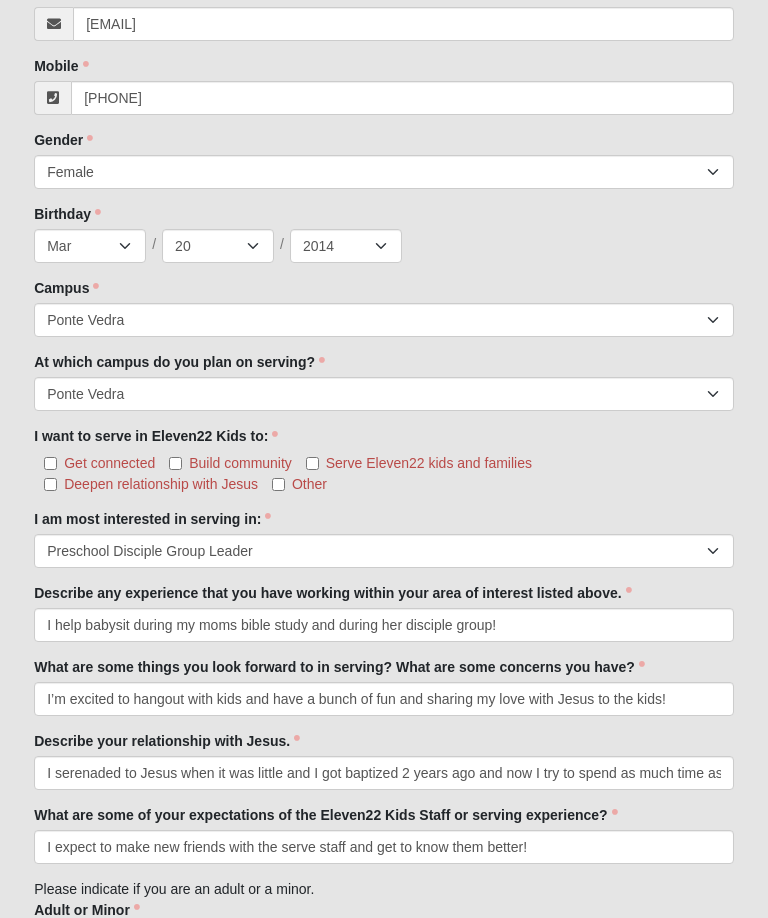 click on "Other" at bounding box center [309, 484] 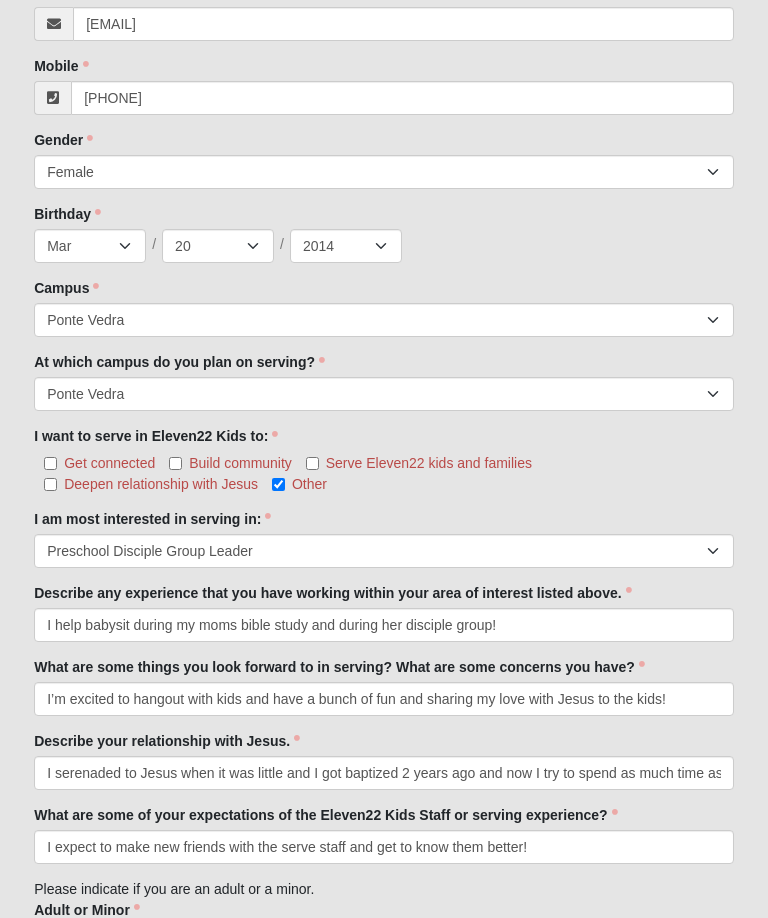 click on "Other" at bounding box center (278, 484) 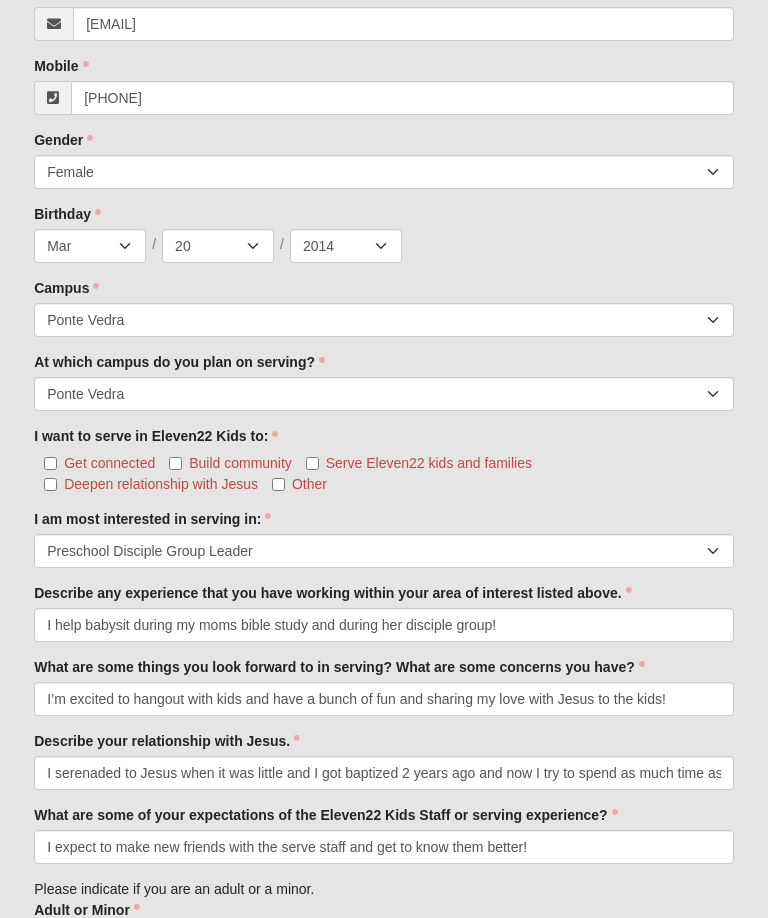 click on "Serve Eleven22 kids and families" at bounding box center (312, 463) 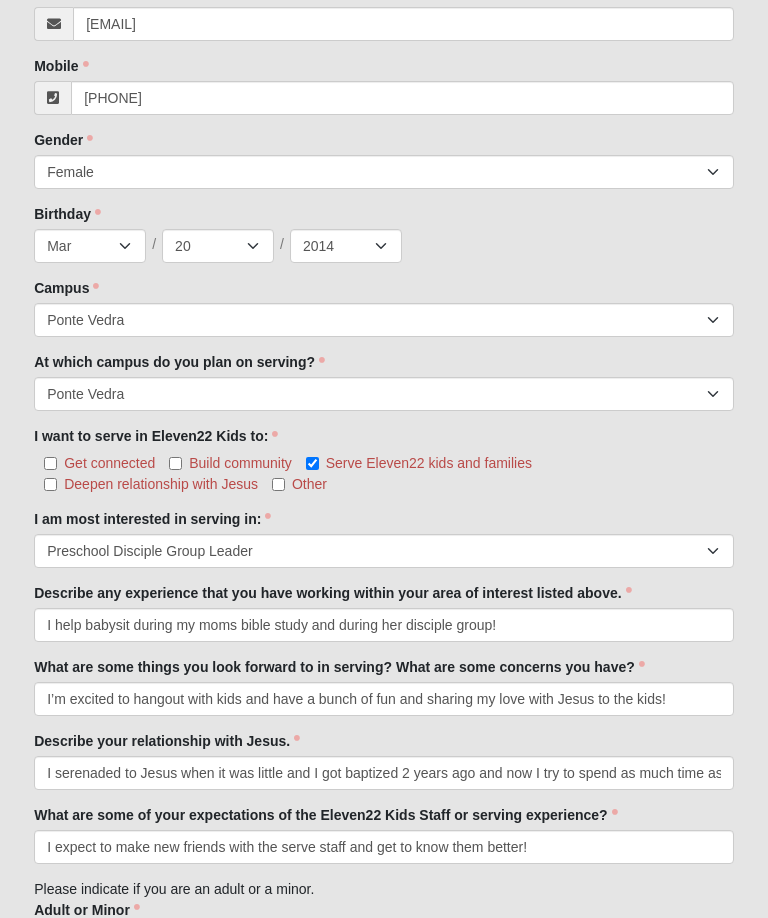 click on "Deepen relationship with Jesus" at bounding box center [50, 484] 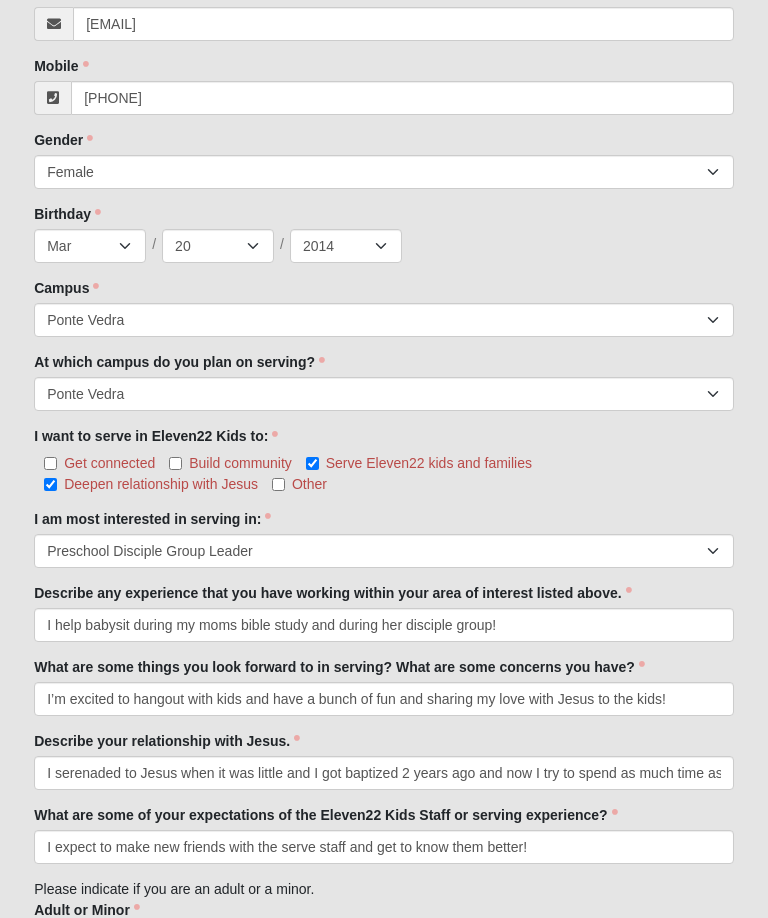 click on "Get connected" at bounding box center (50, 463) 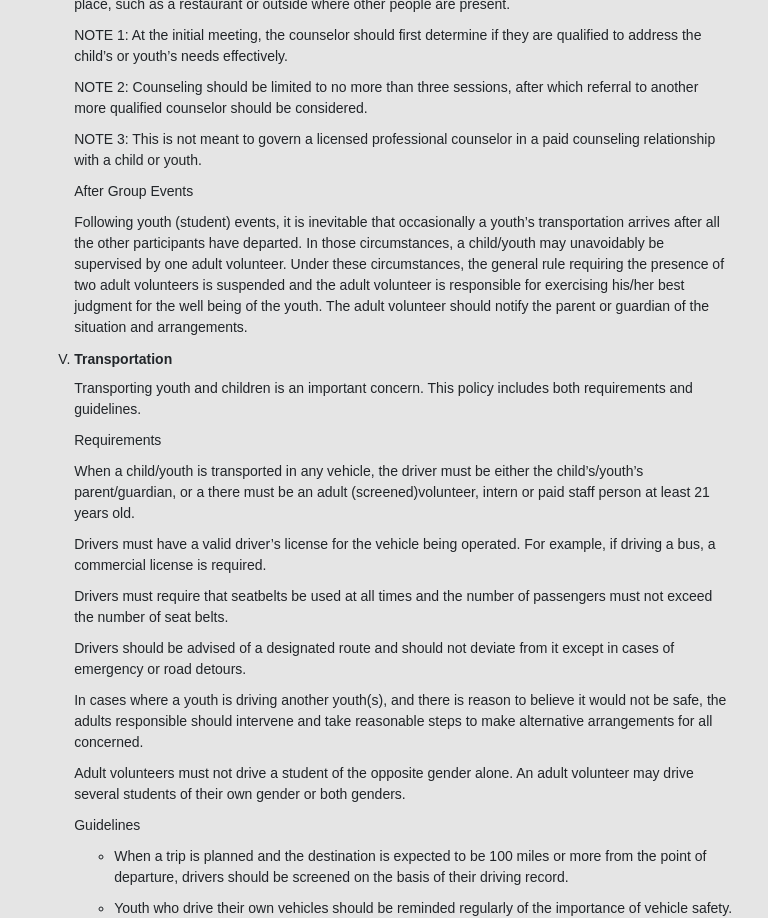 scroll, scrollTop: 7558, scrollLeft: 0, axis: vertical 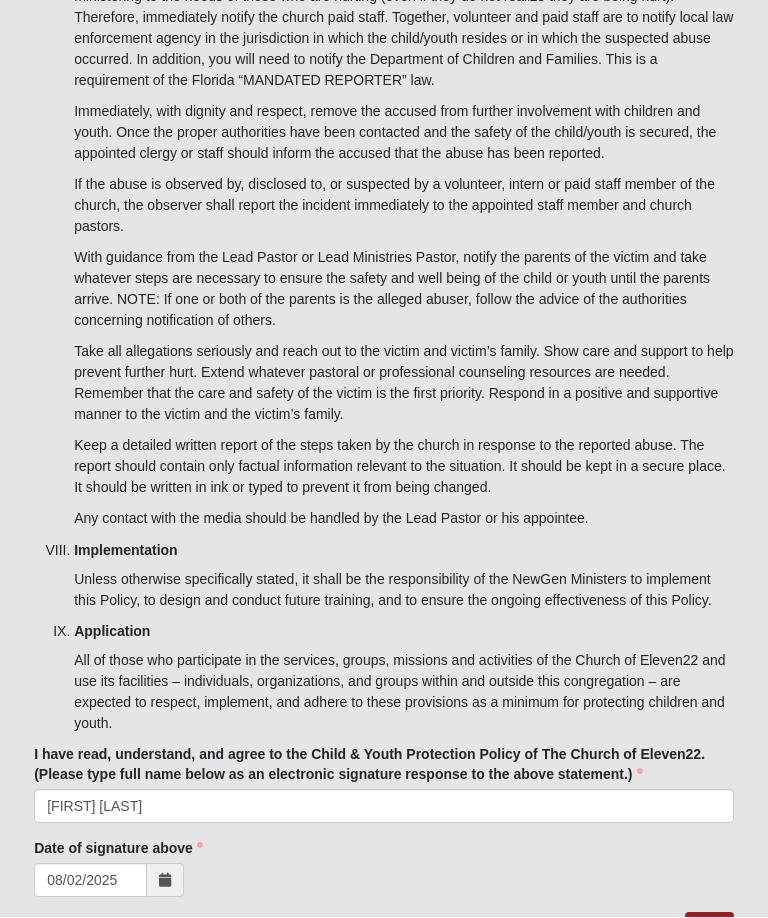 click on "Next" at bounding box center (709, 927) 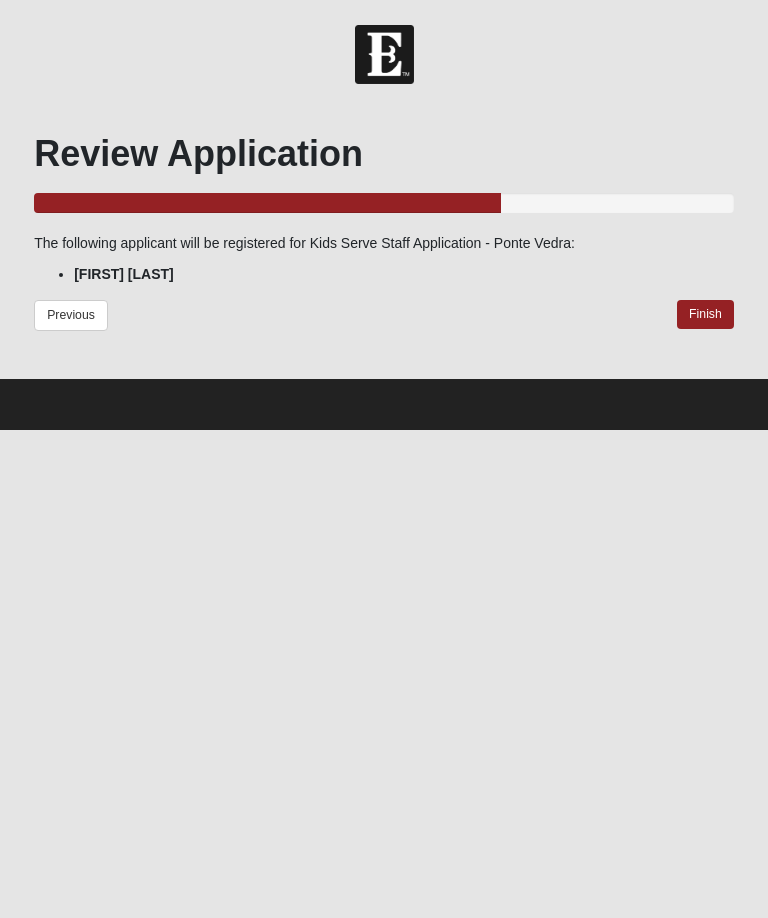 scroll, scrollTop: 0, scrollLeft: 0, axis: both 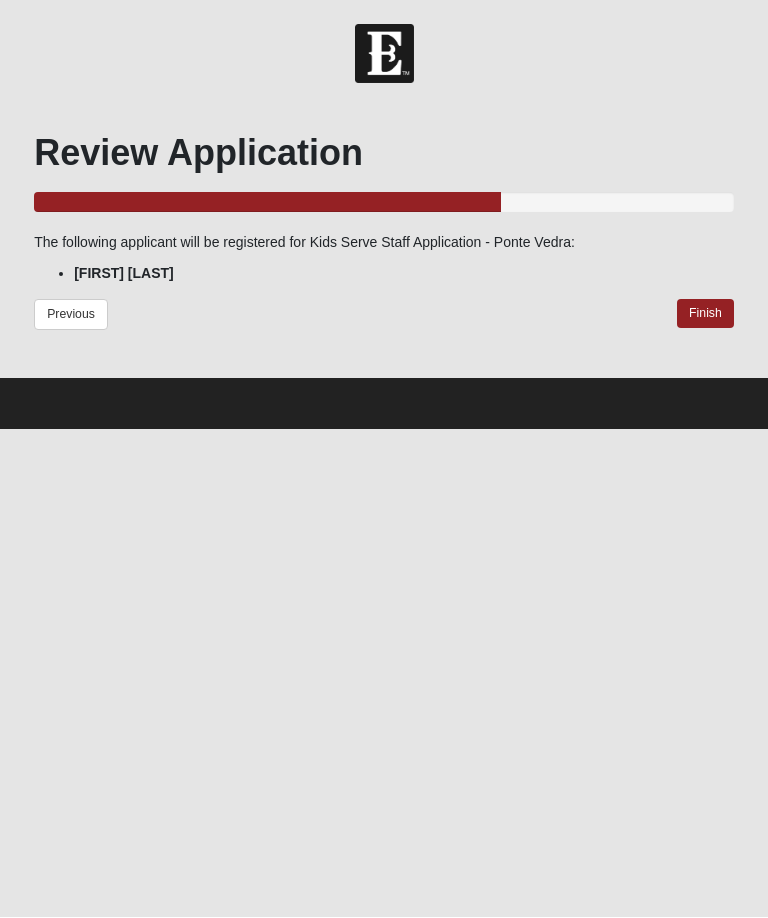 click on "Finish" at bounding box center [705, 314] 